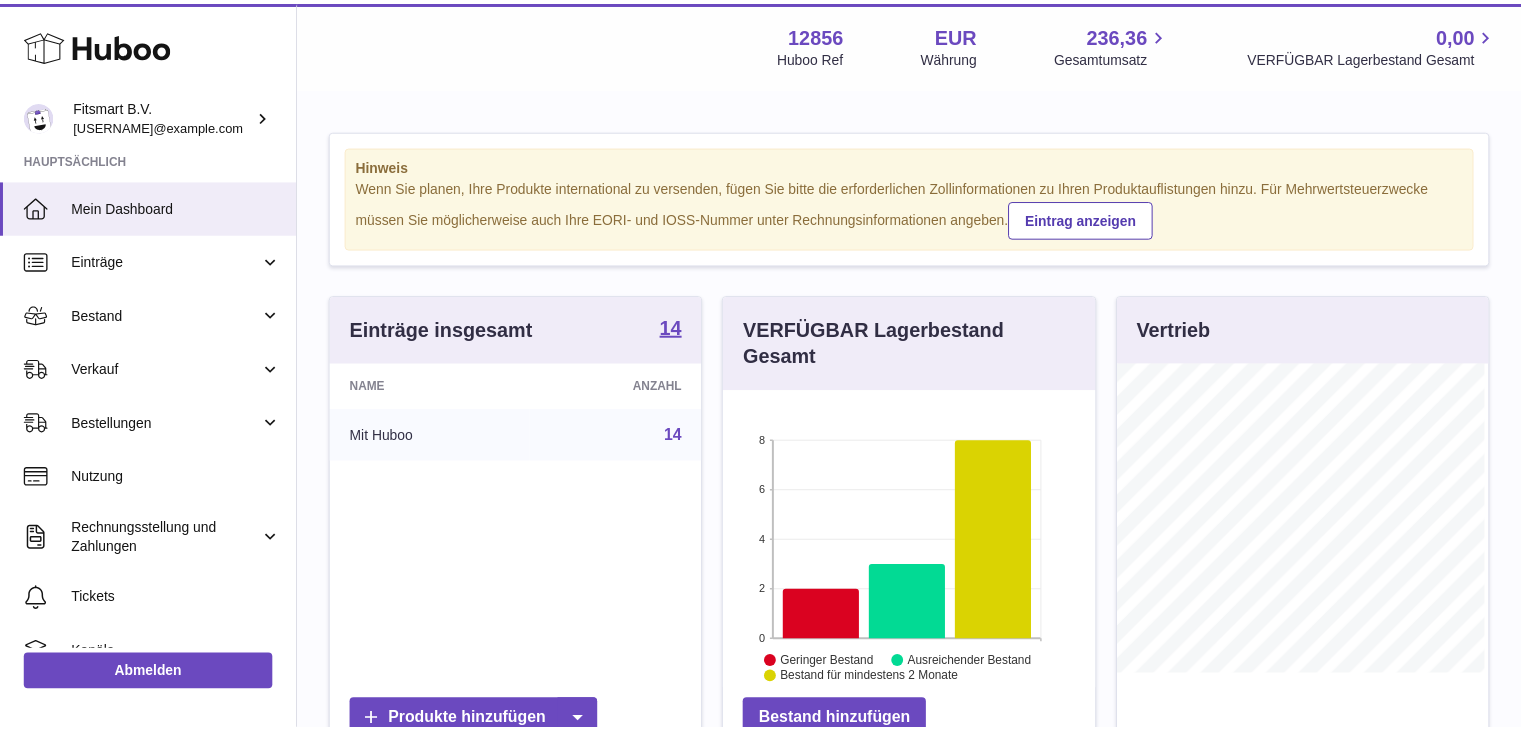 scroll, scrollTop: 0, scrollLeft: 0, axis: both 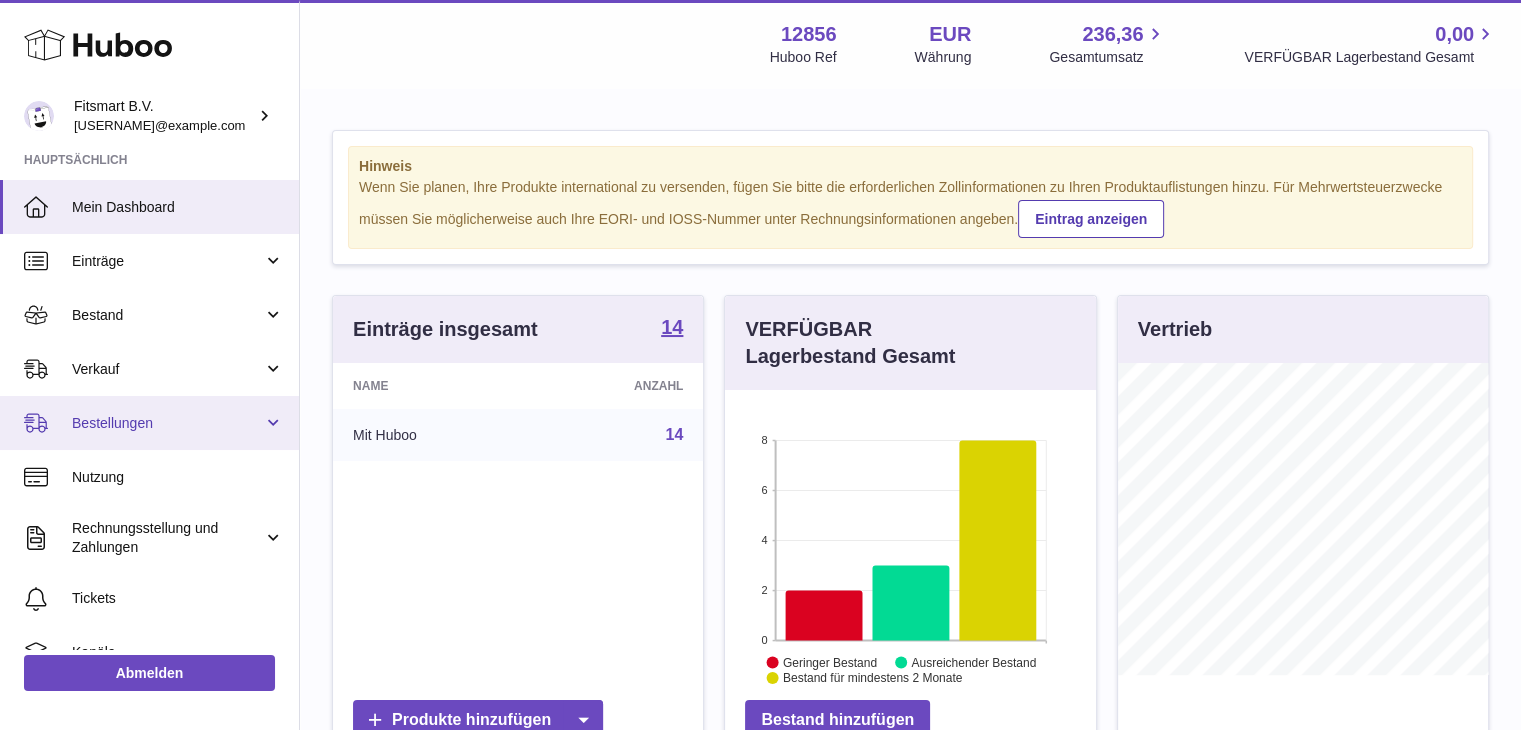 click on "Bestellungen" at bounding box center [167, 423] 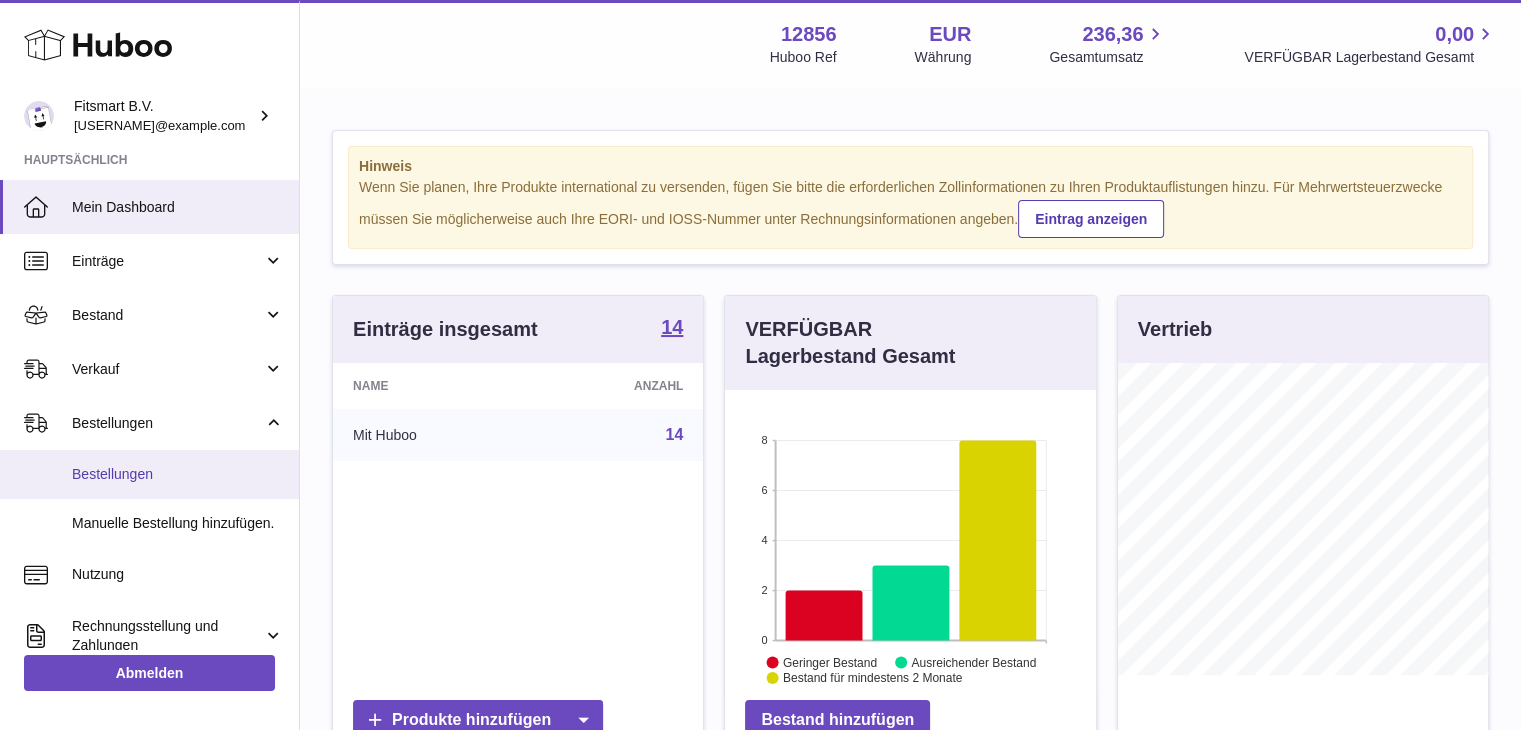 click on "Bestellungen" at bounding box center (178, 474) 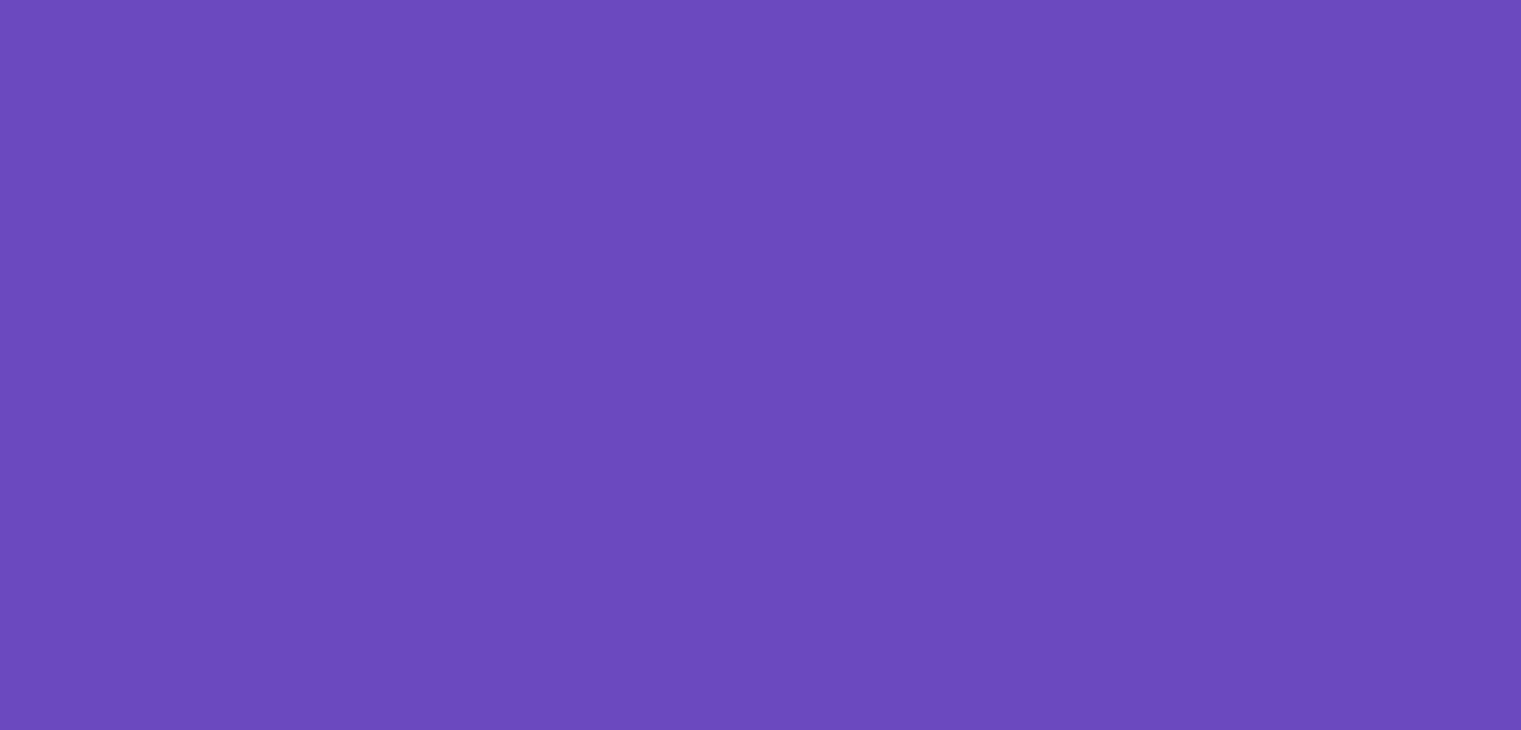scroll, scrollTop: 0, scrollLeft: 0, axis: both 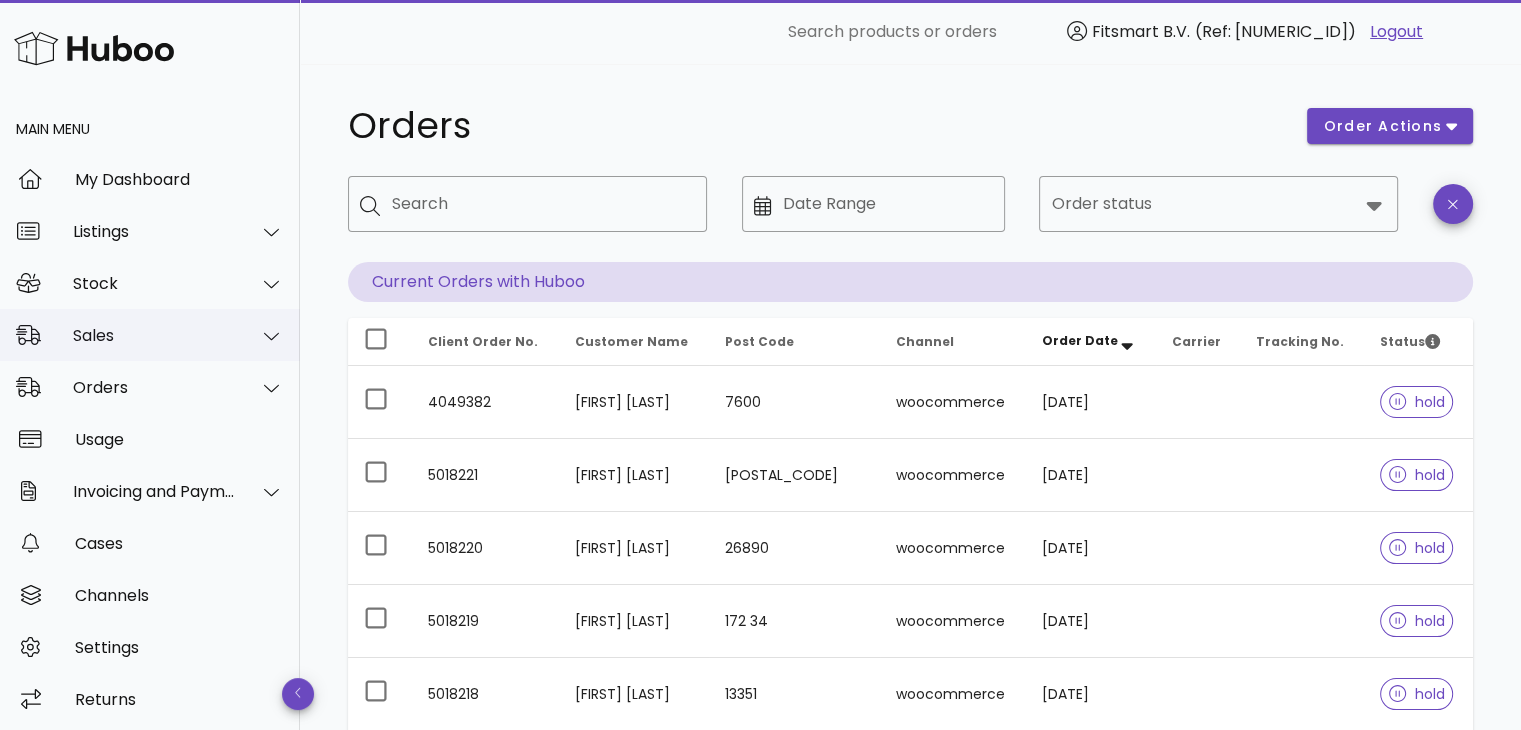 click on "Sales" at bounding box center [154, 335] 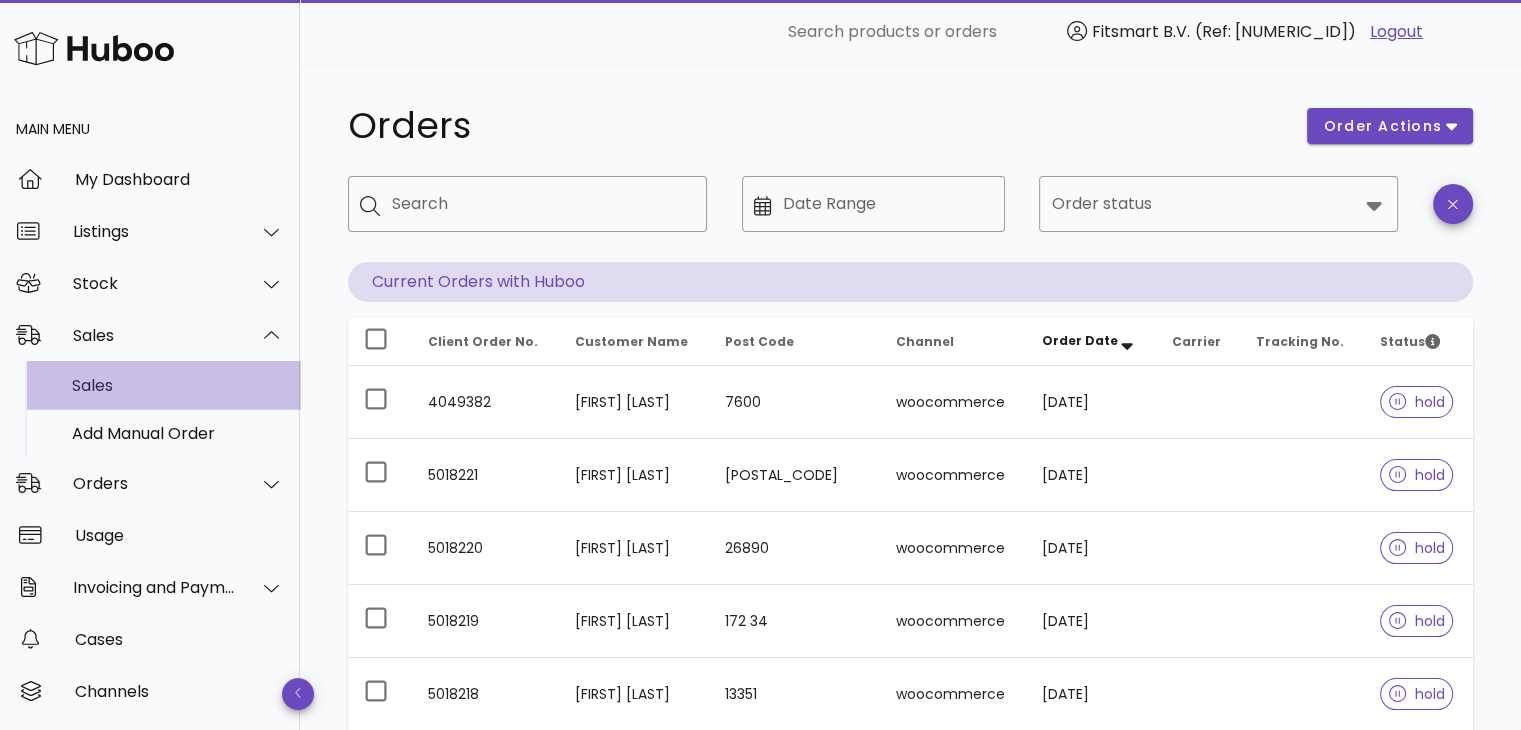 click on "Sales" at bounding box center (178, 385) 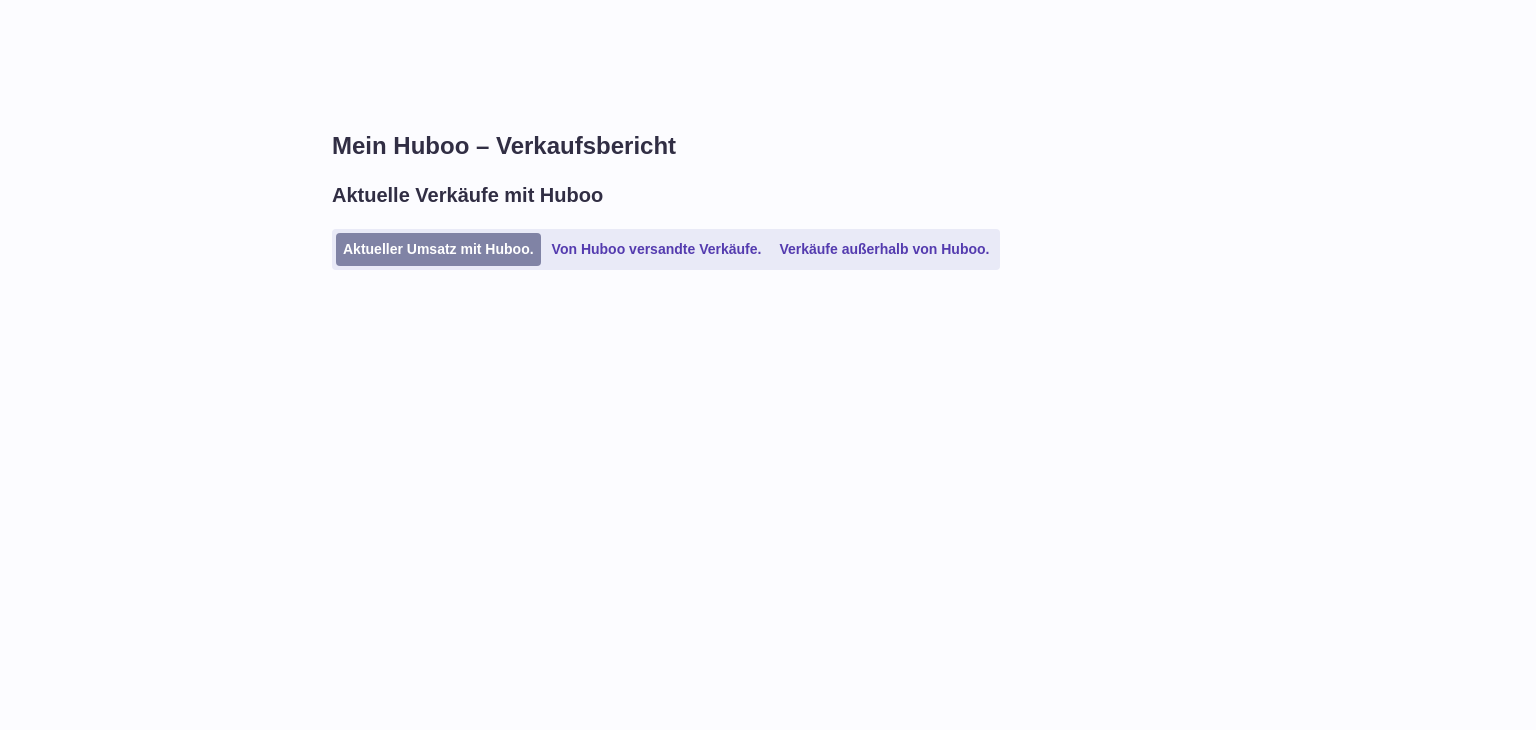 scroll, scrollTop: 0, scrollLeft: 0, axis: both 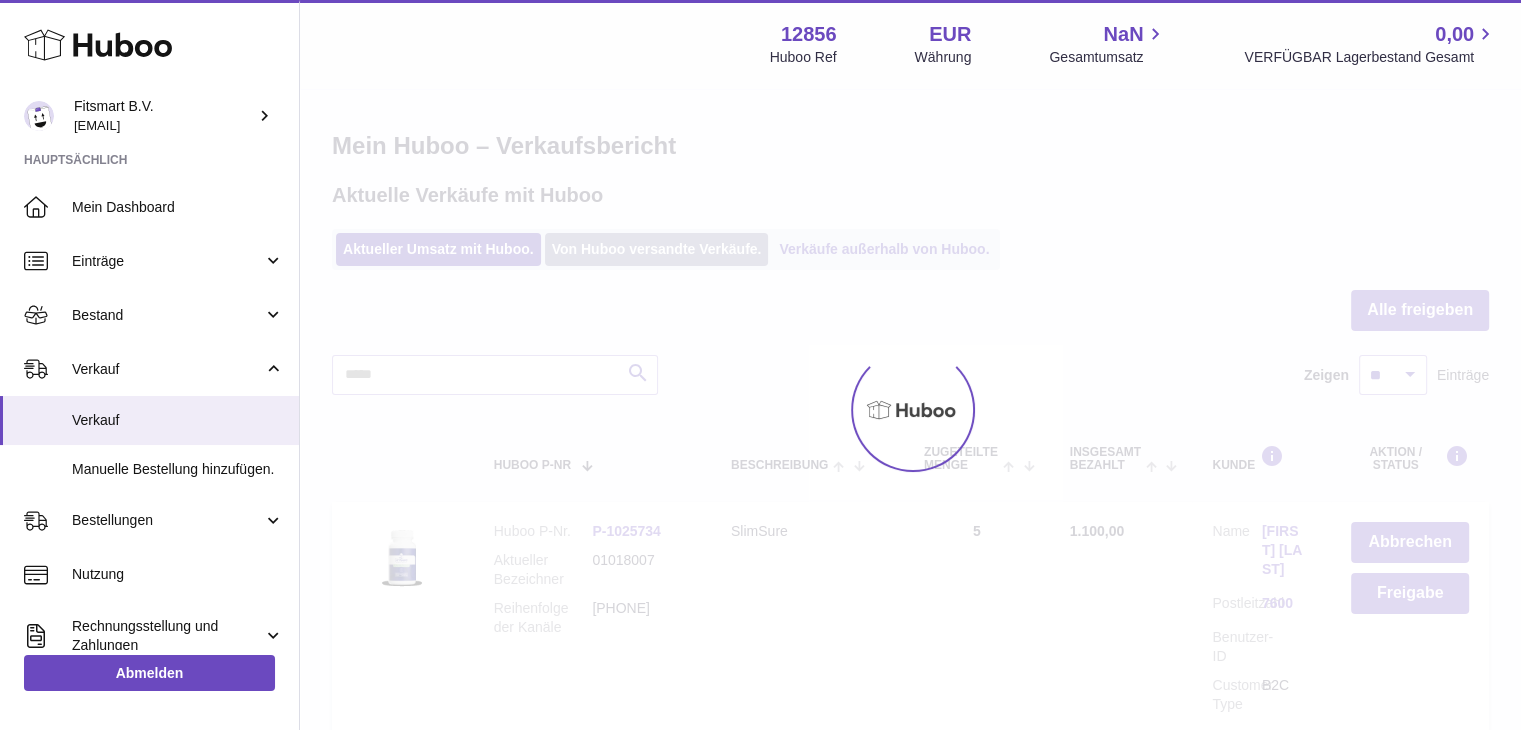 click on "Von Huboo versandte Verkäufe." at bounding box center [657, 249] 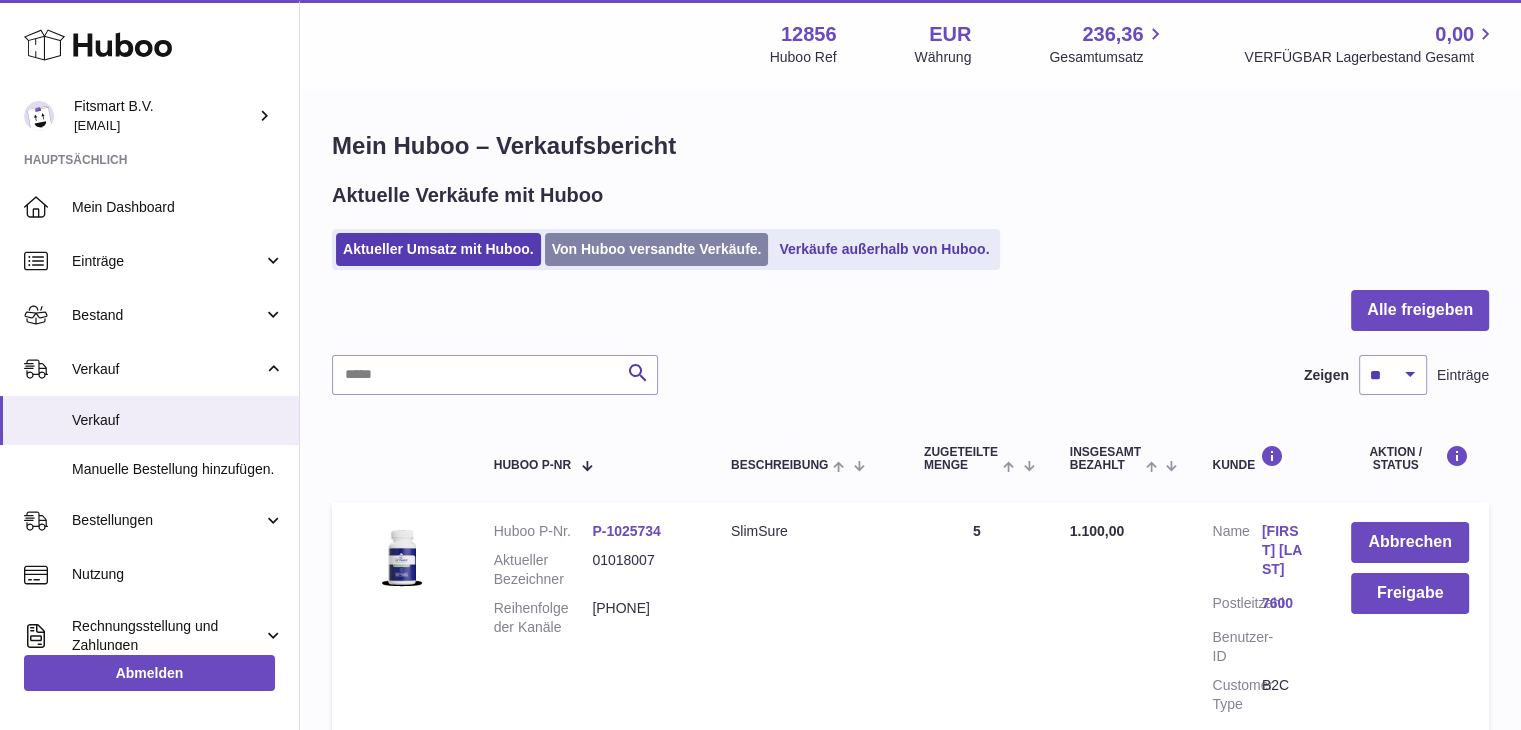 click on "Von Huboo versandte Verkäufe." at bounding box center [657, 249] 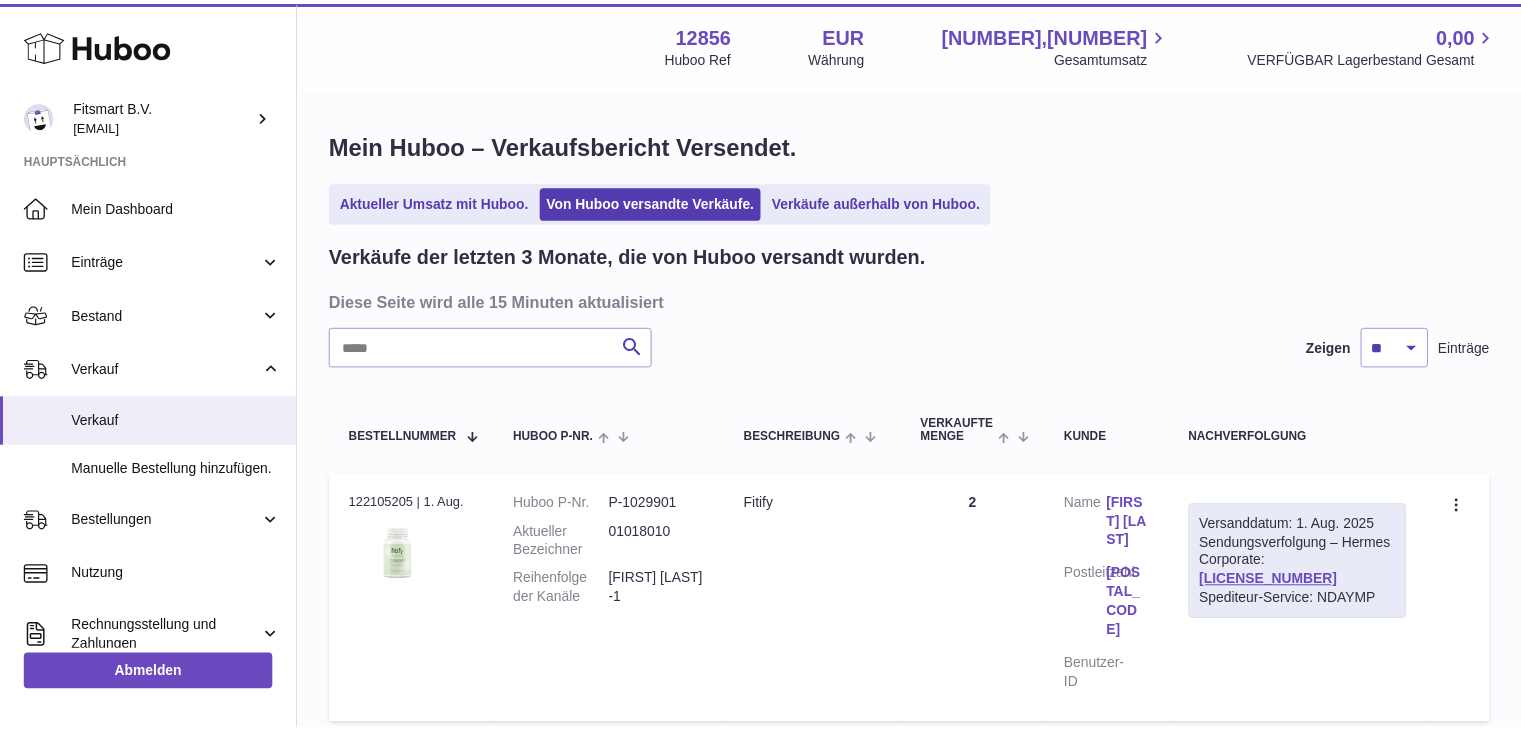 scroll, scrollTop: 0, scrollLeft: 0, axis: both 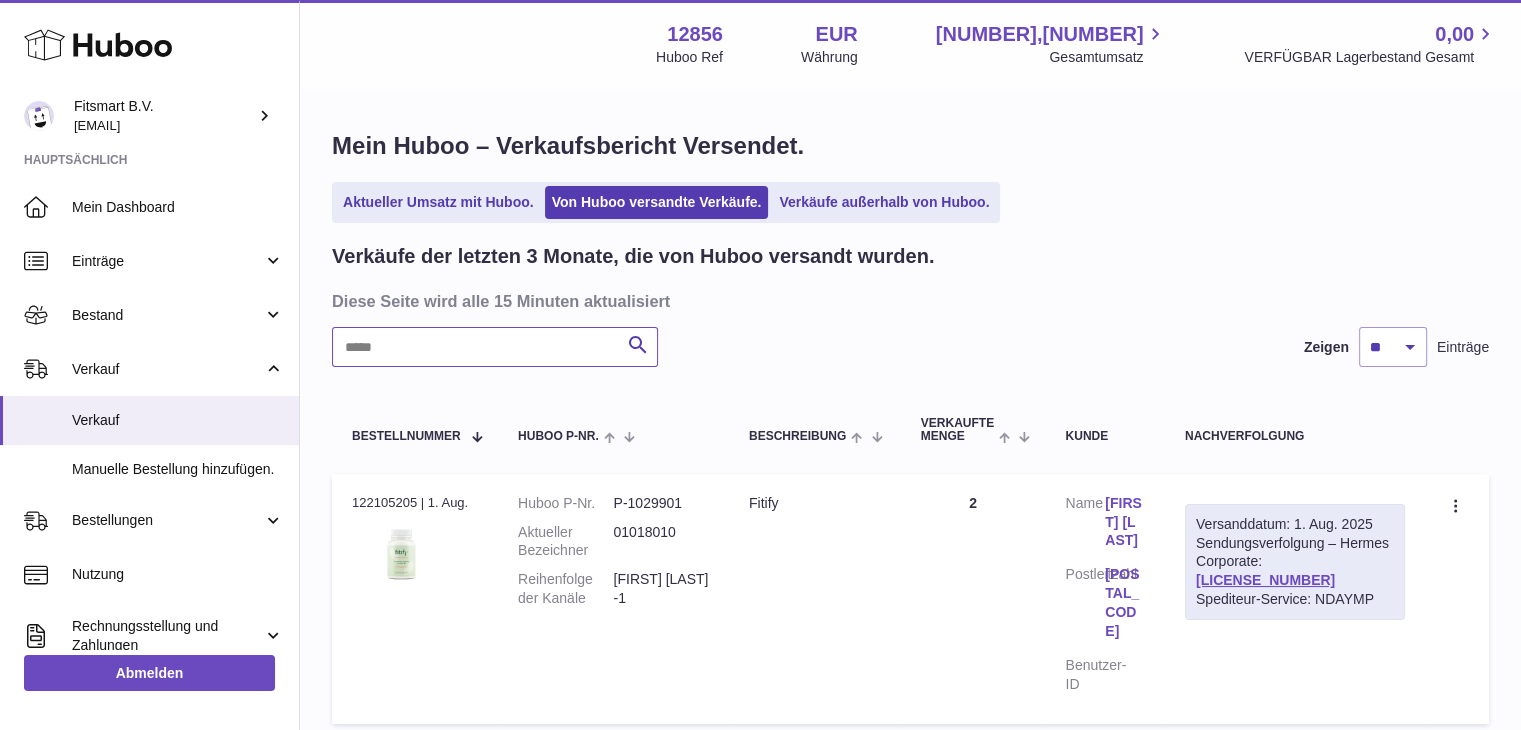 click at bounding box center [495, 347] 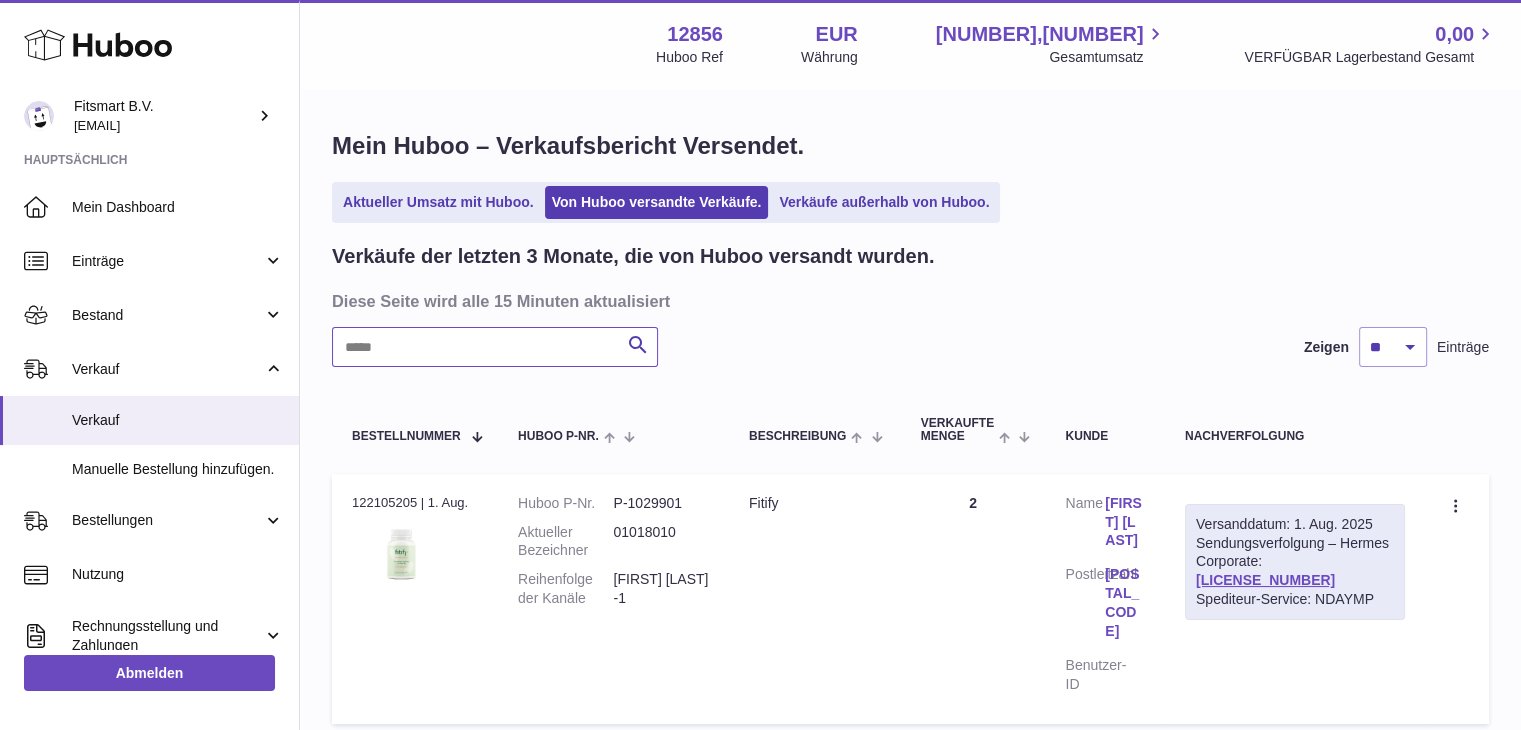 paste on "**********" 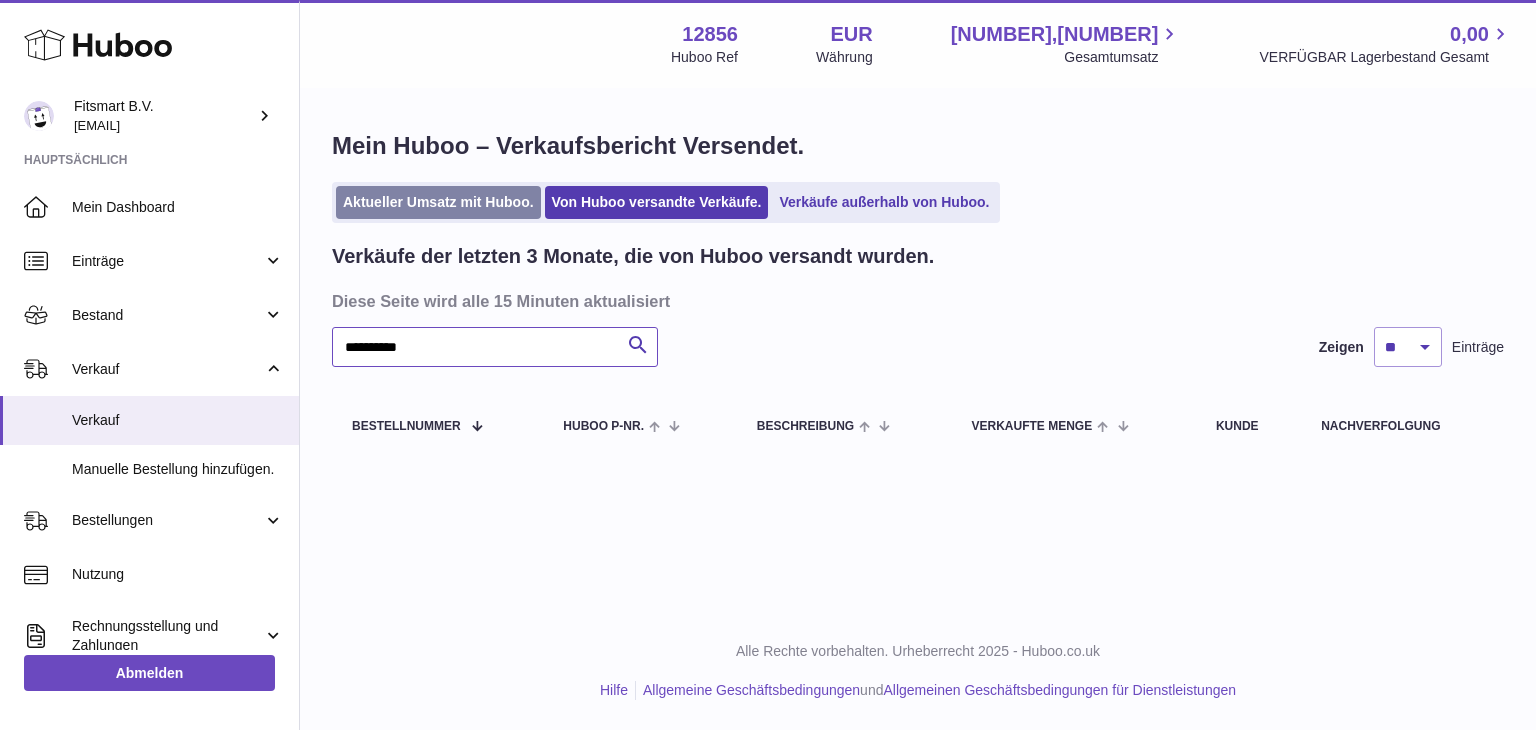 type on "**********" 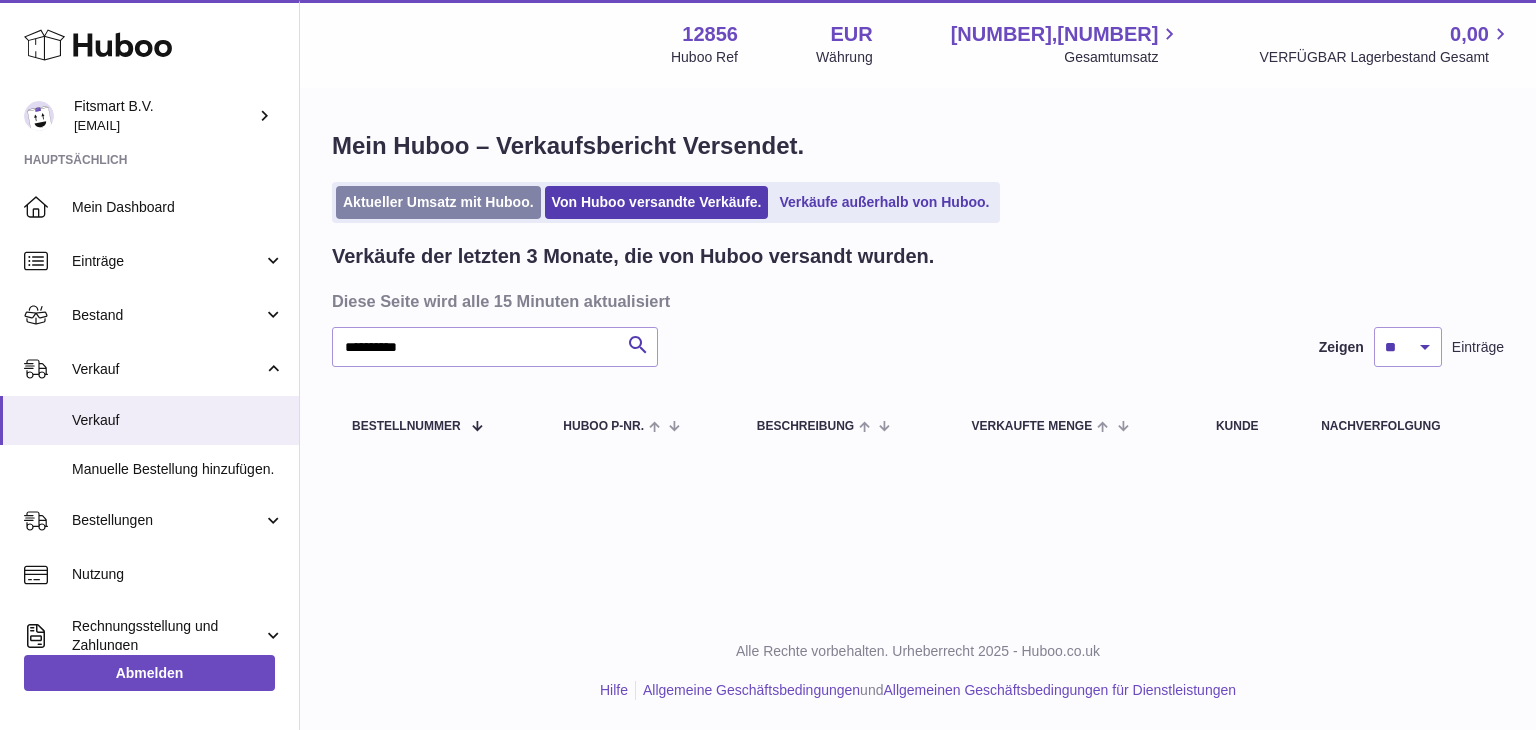 click on "Aktueller Umsatz mit Huboo." at bounding box center [438, 202] 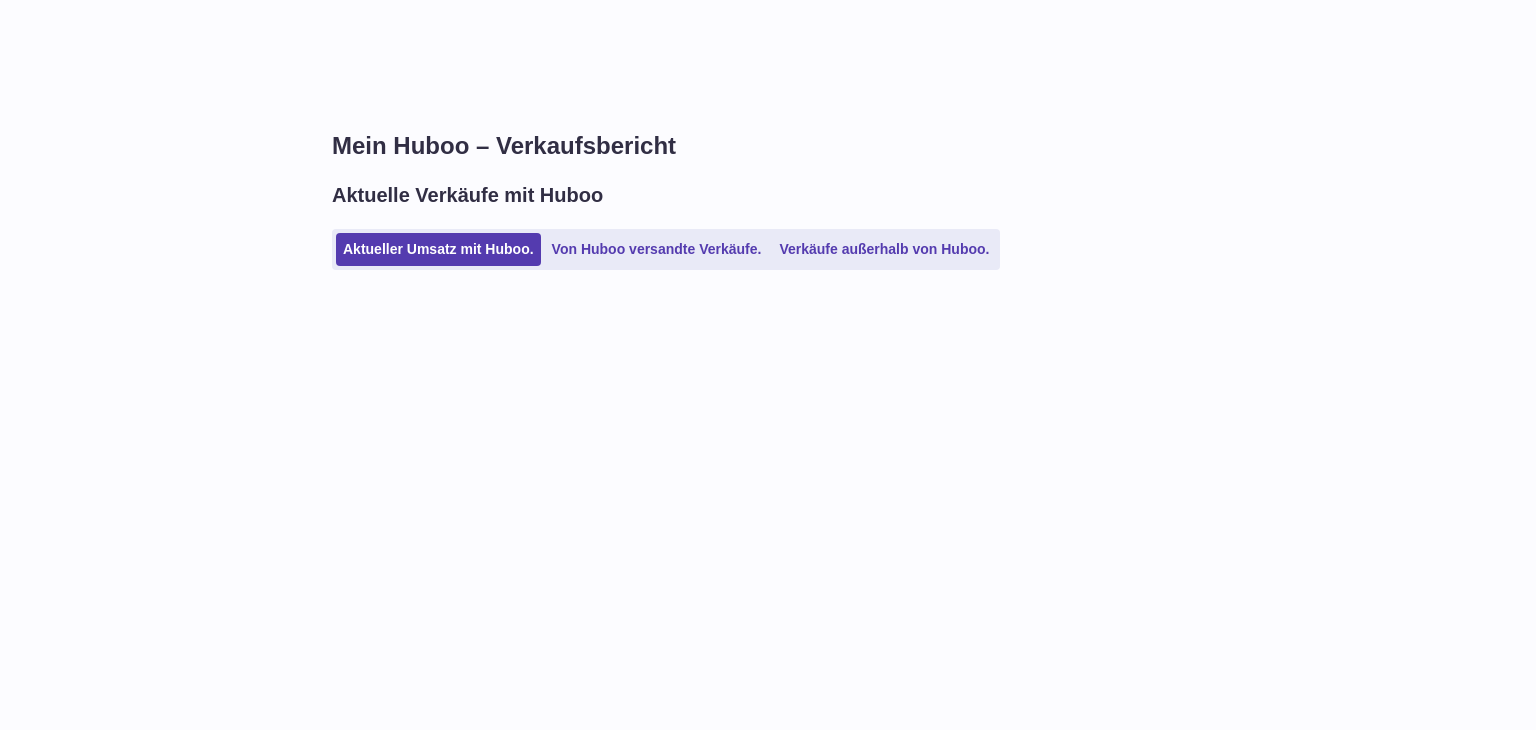 scroll, scrollTop: 0, scrollLeft: 0, axis: both 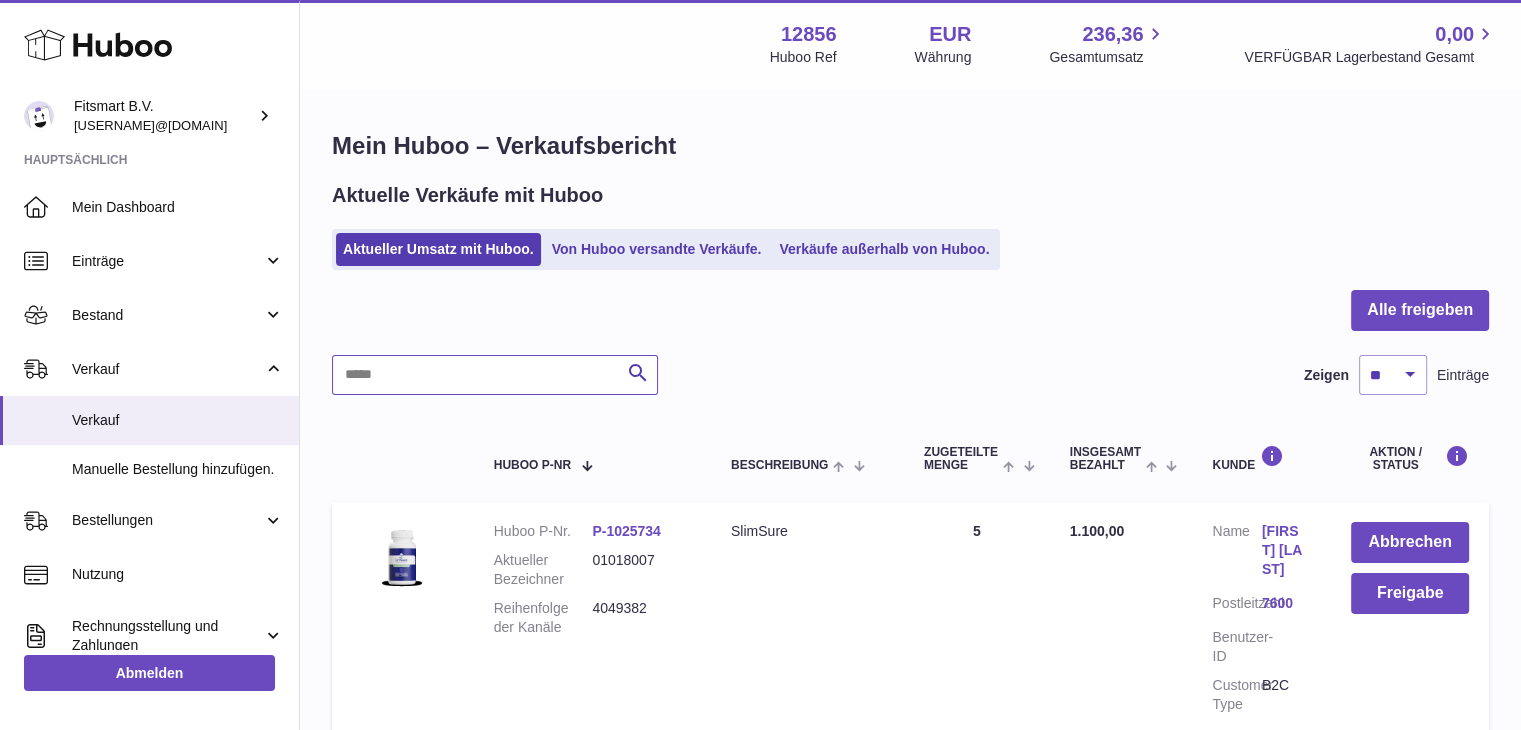 click at bounding box center [495, 375] 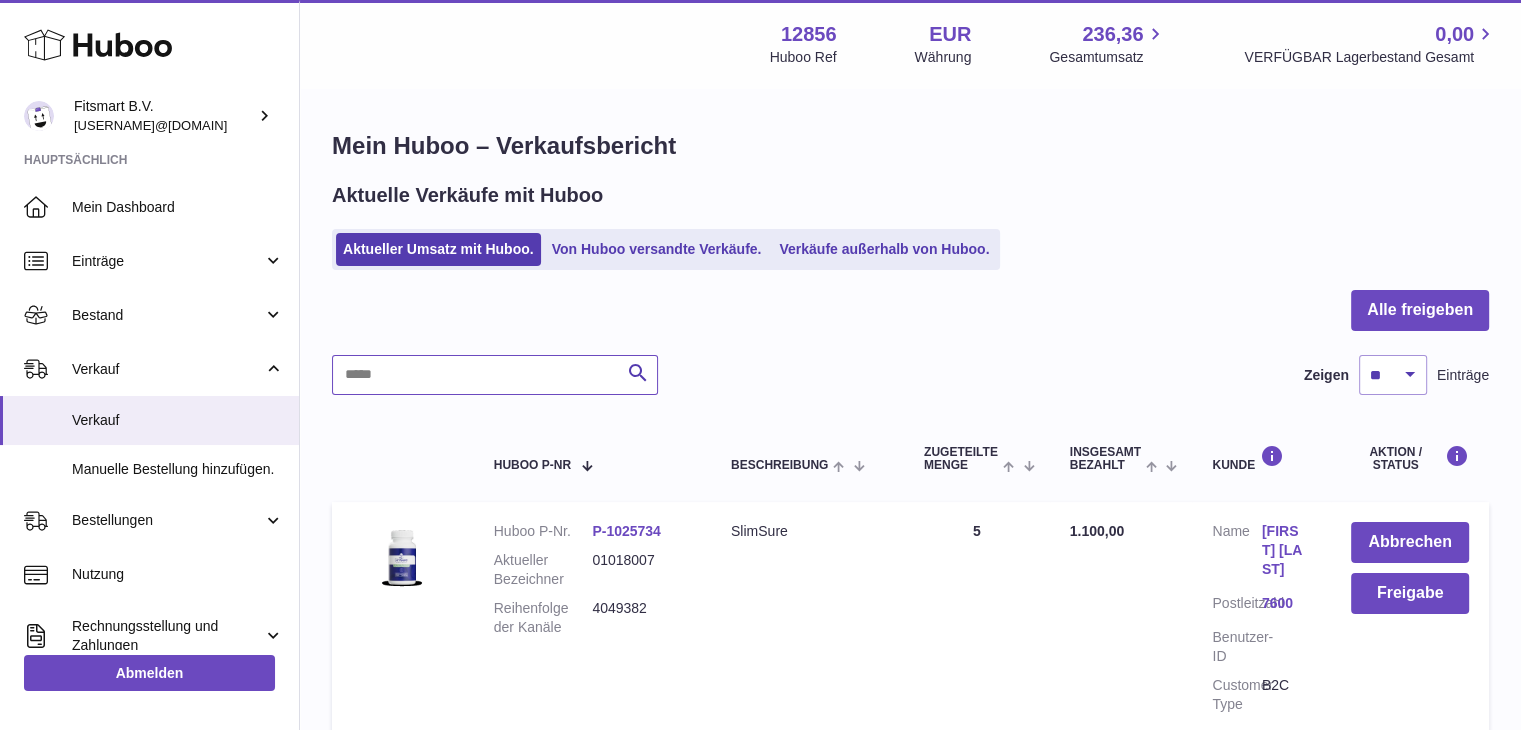 paste on "**********" 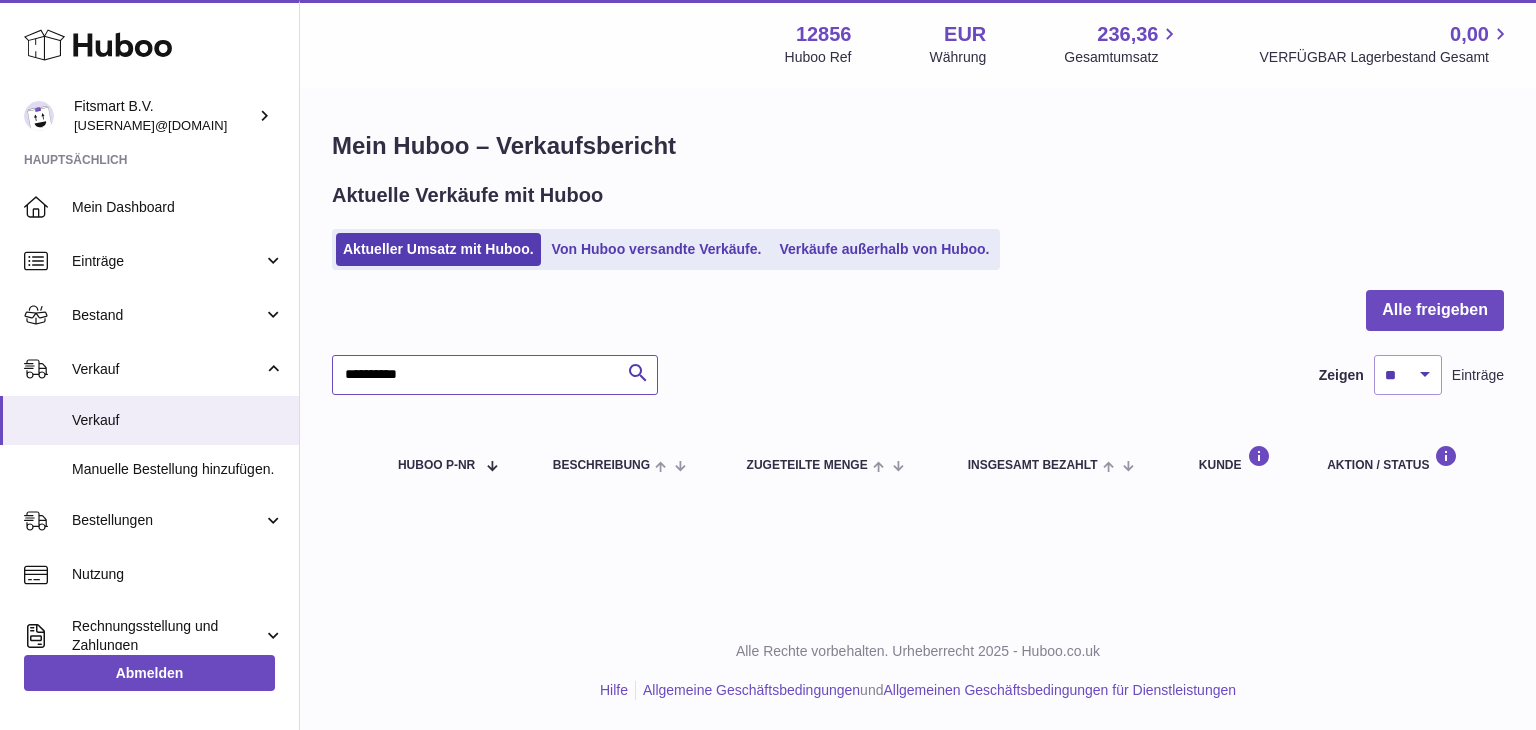 type on "**********" 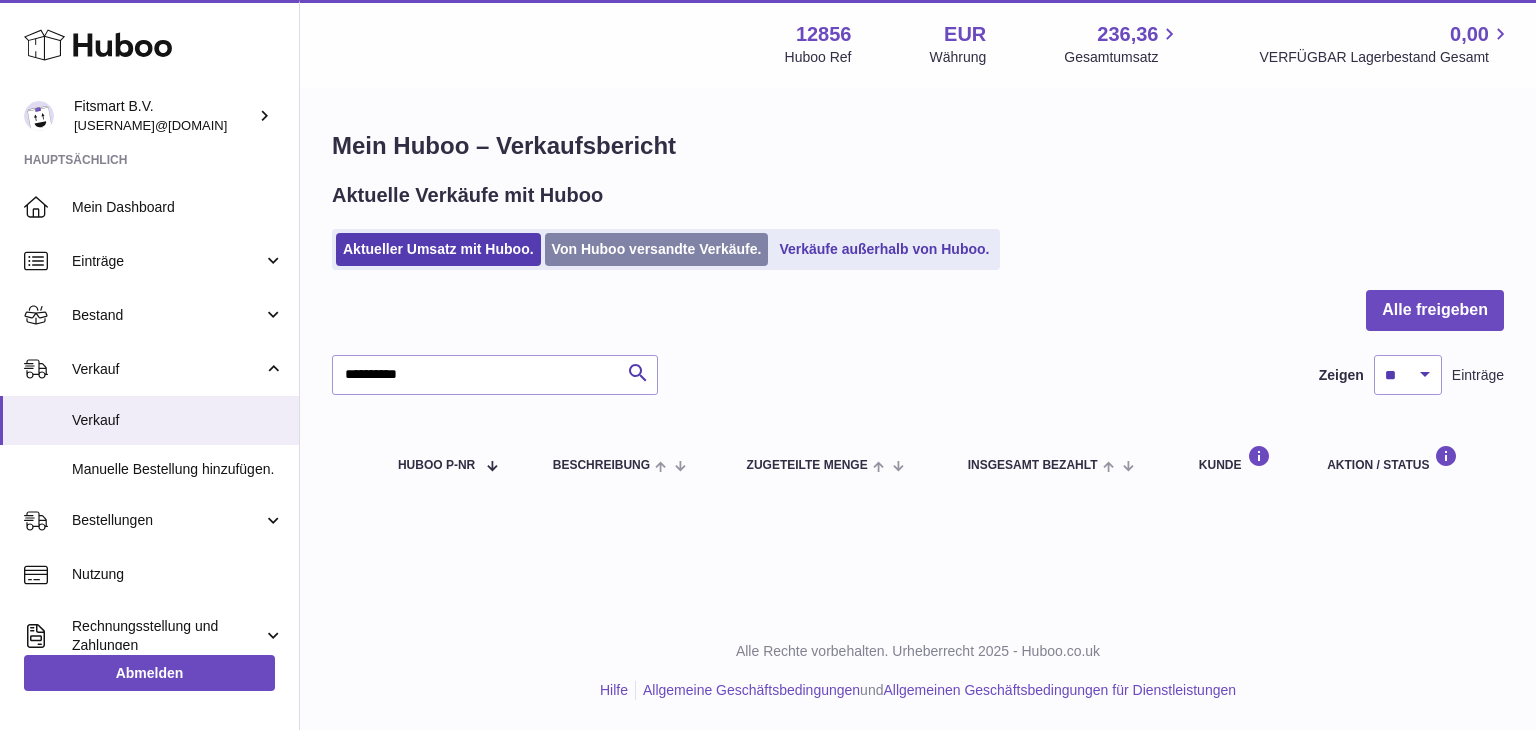 click on "Von Huboo versandte Verkäufe." at bounding box center [657, 249] 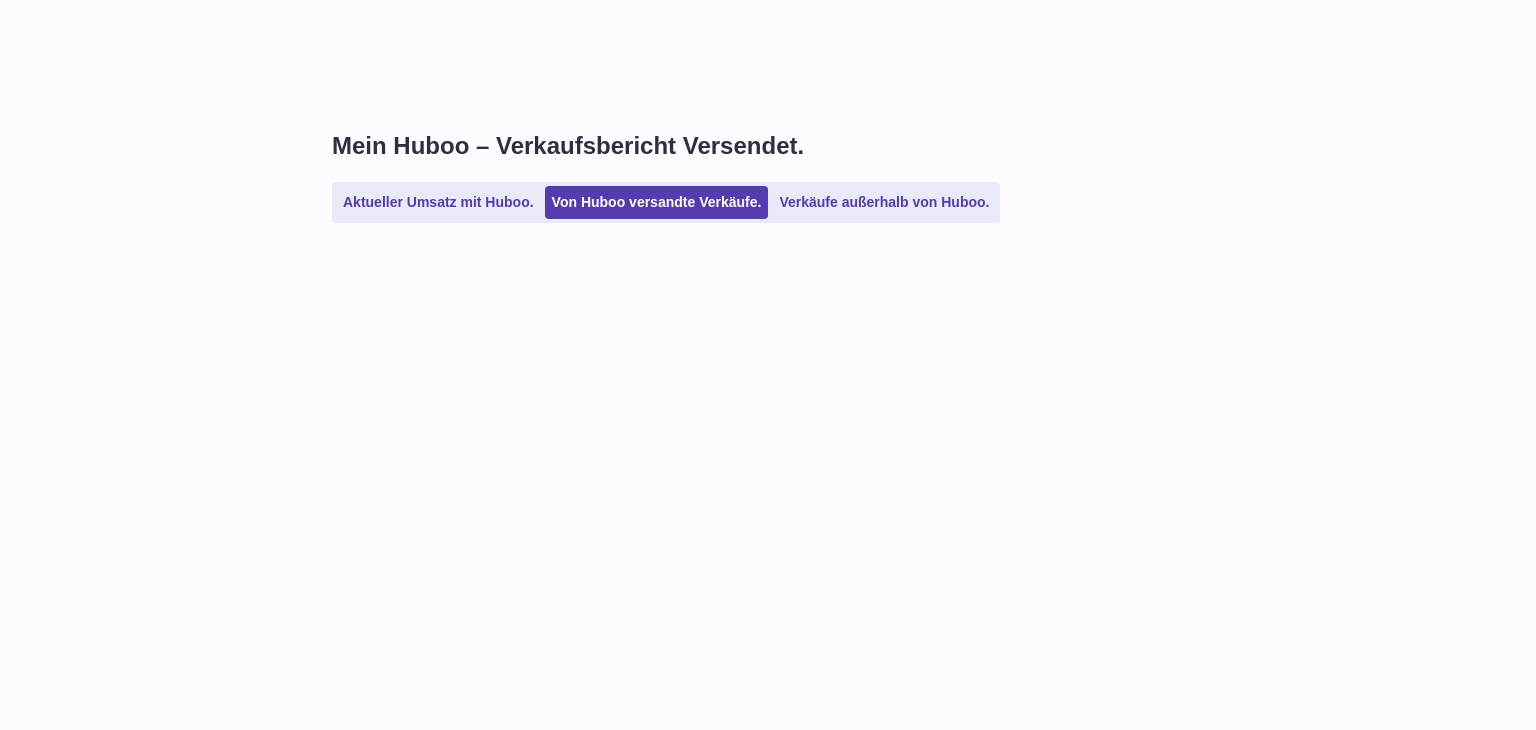 scroll, scrollTop: 0, scrollLeft: 0, axis: both 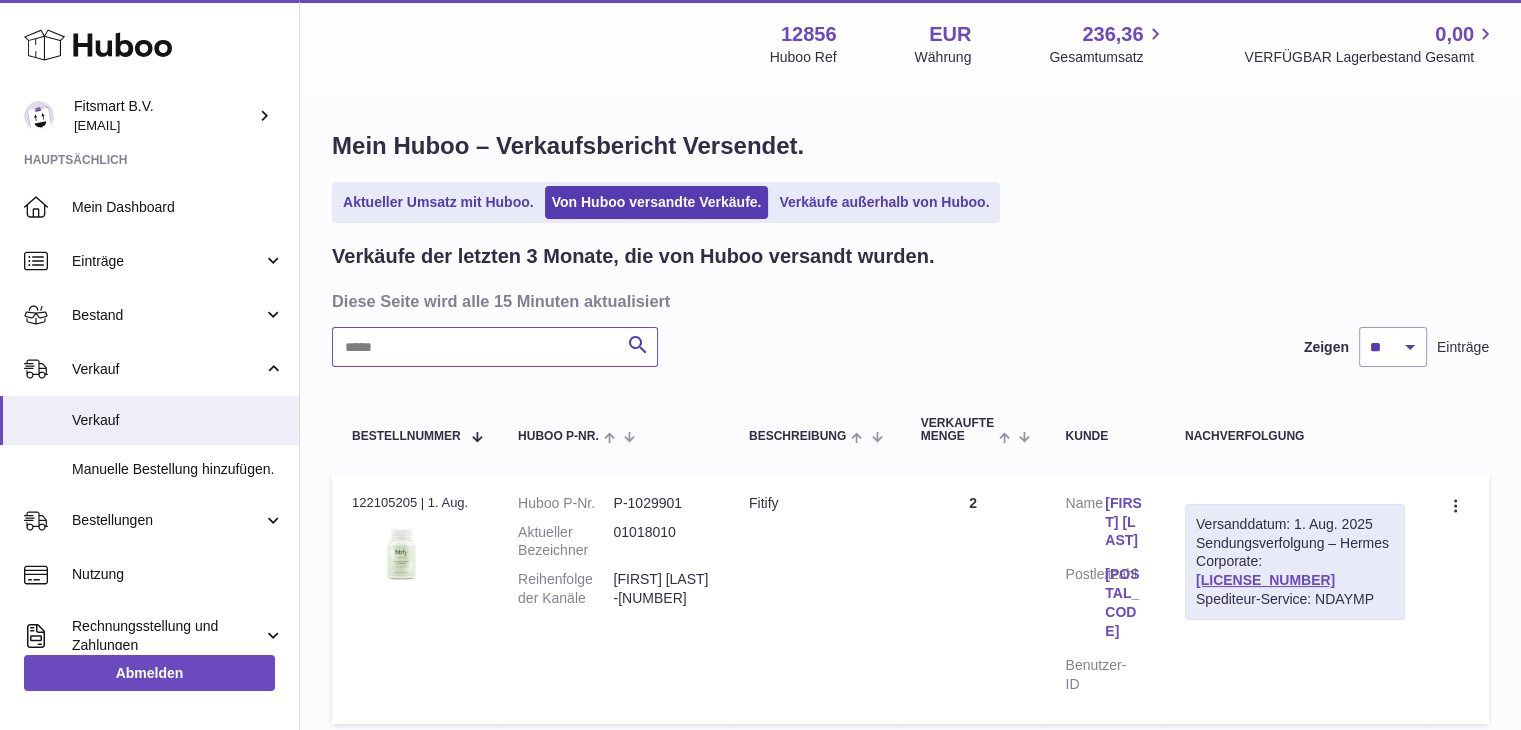 click at bounding box center (495, 347) 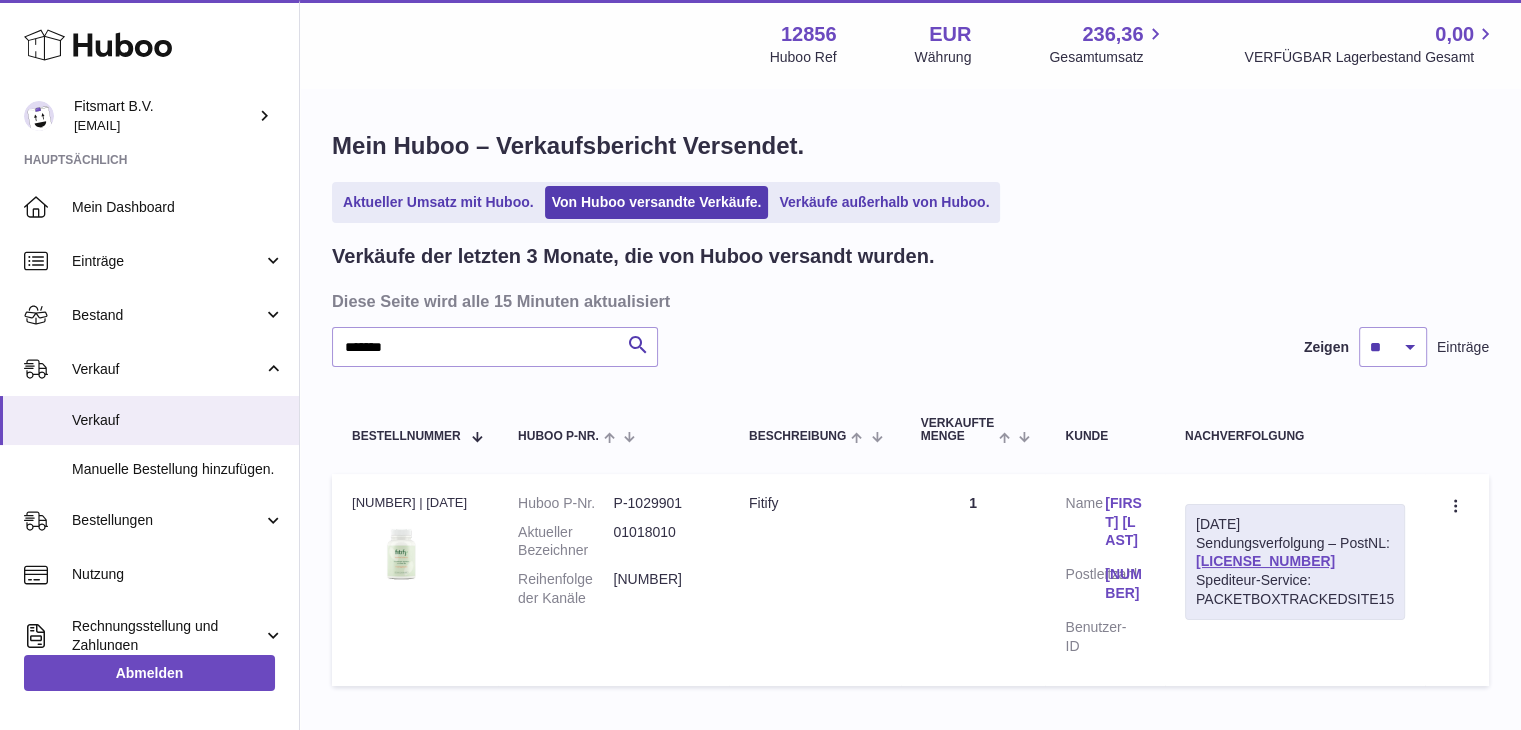 click on "[FIRST] [LAST]" at bounding box center [1125, 522] 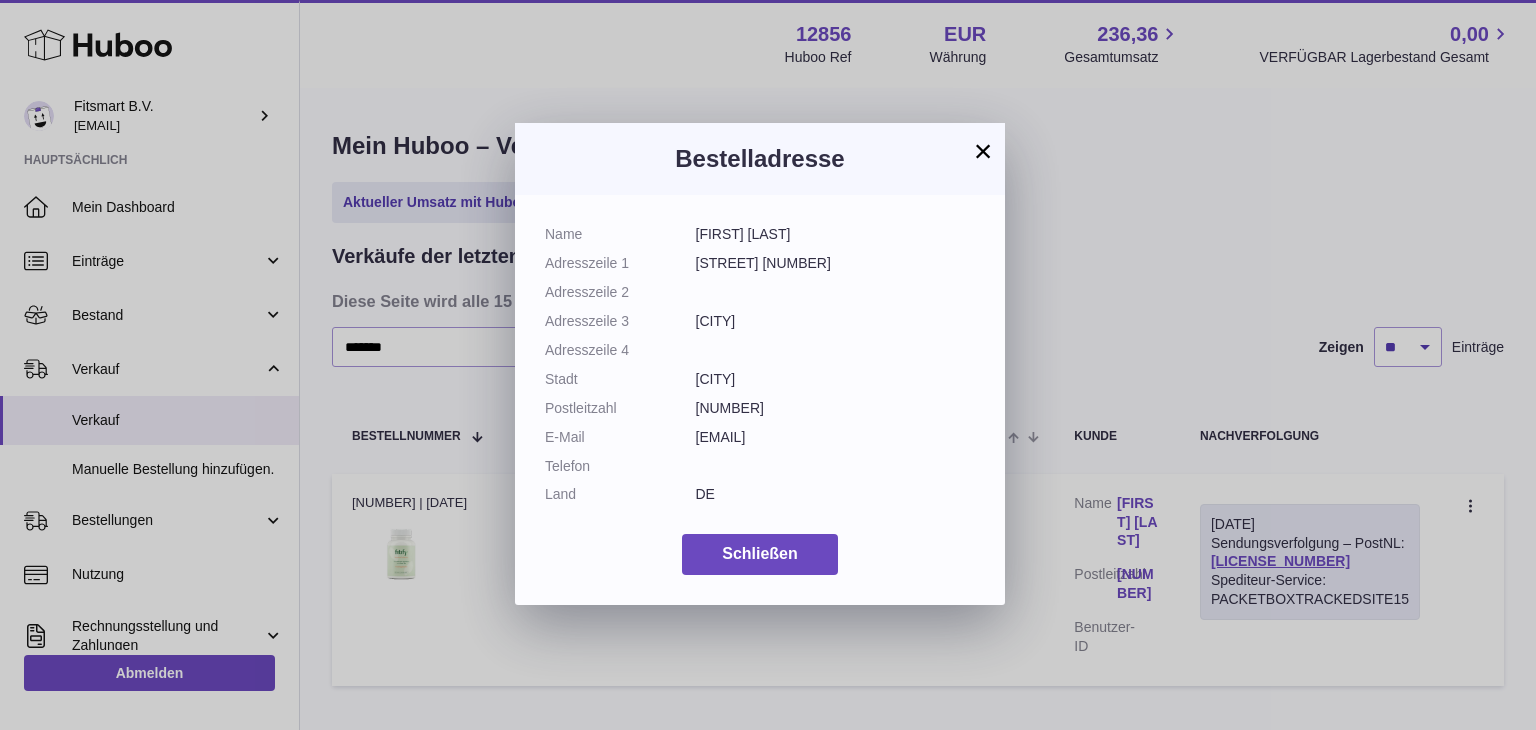 click on "×" at bounding box center (983, 151) 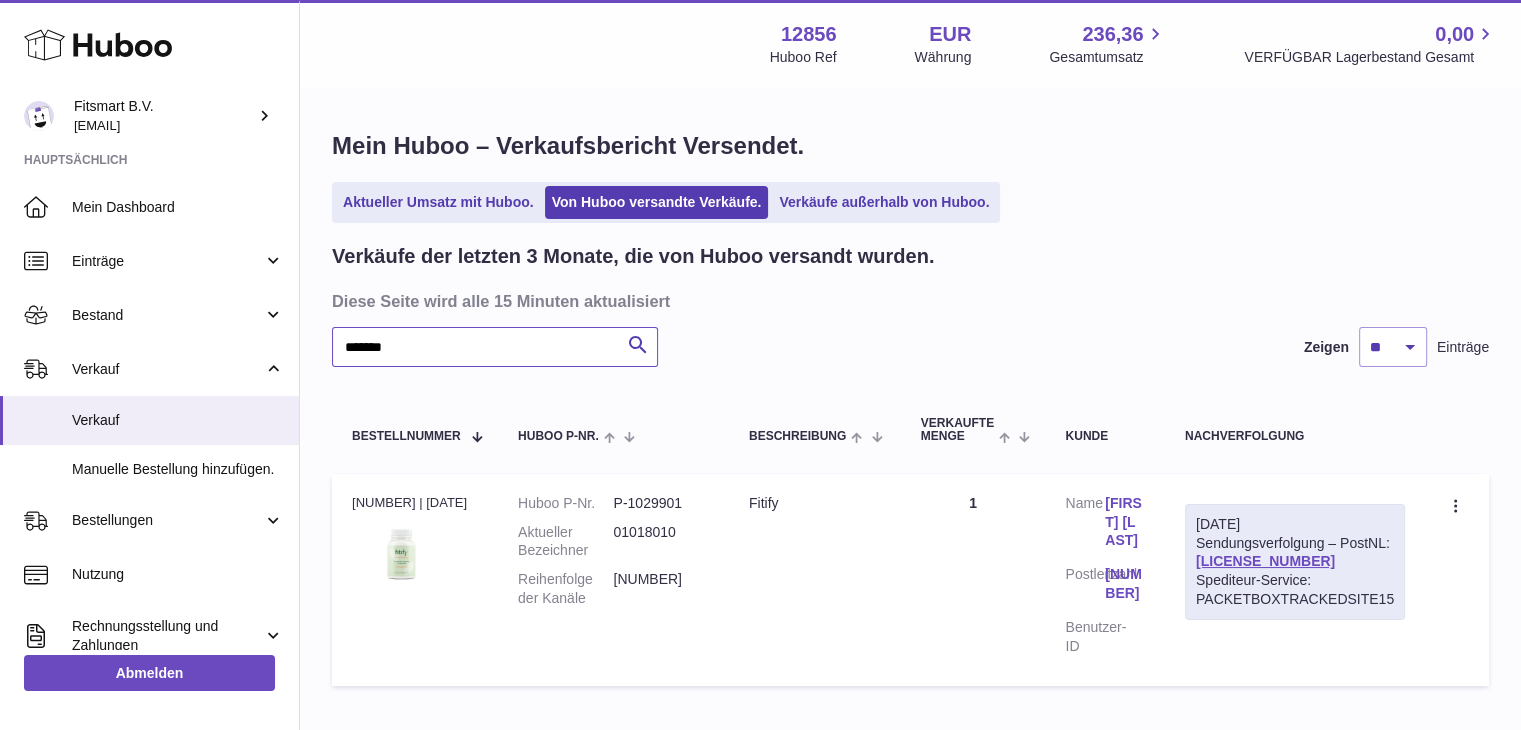 click on "*******" at bounding box center (495, 347) 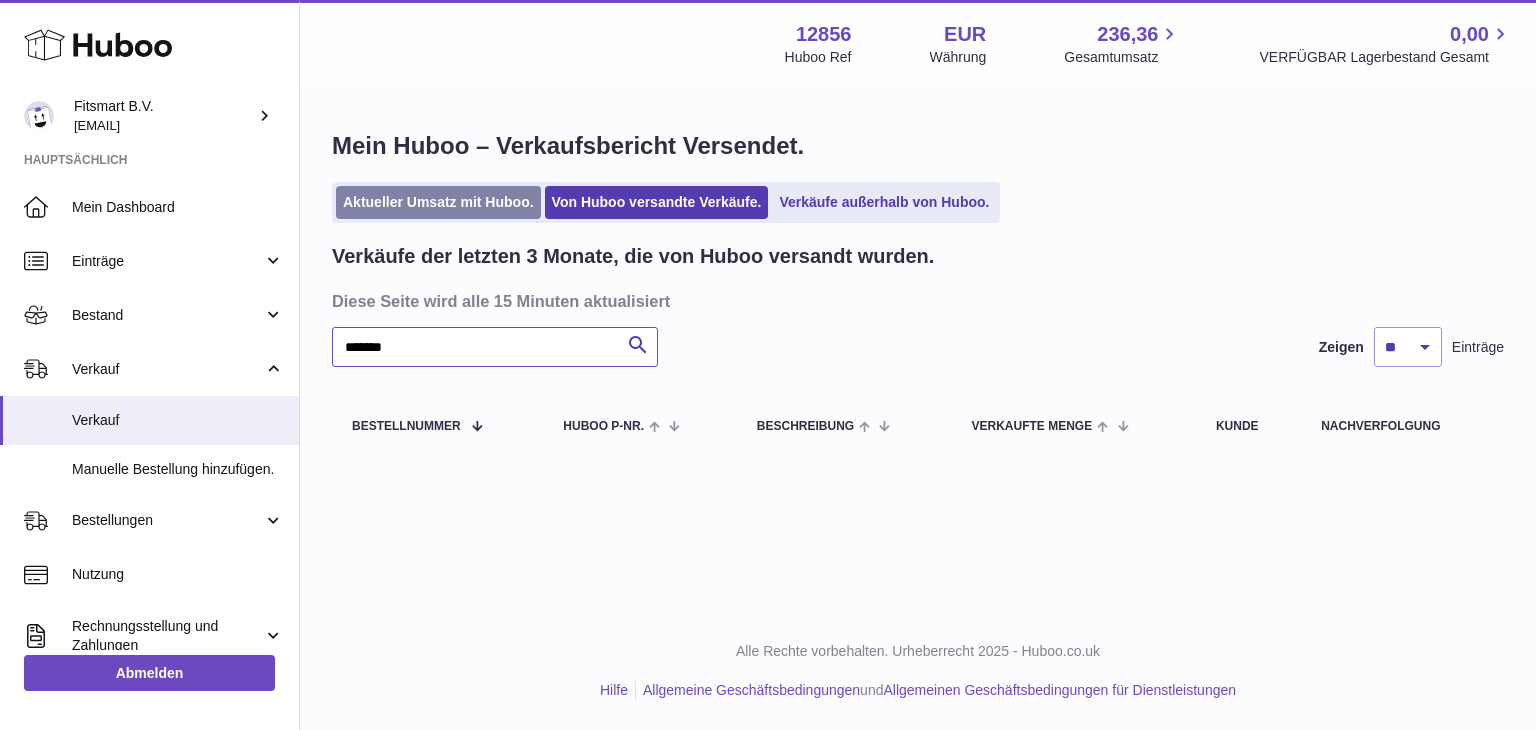type on "*******" 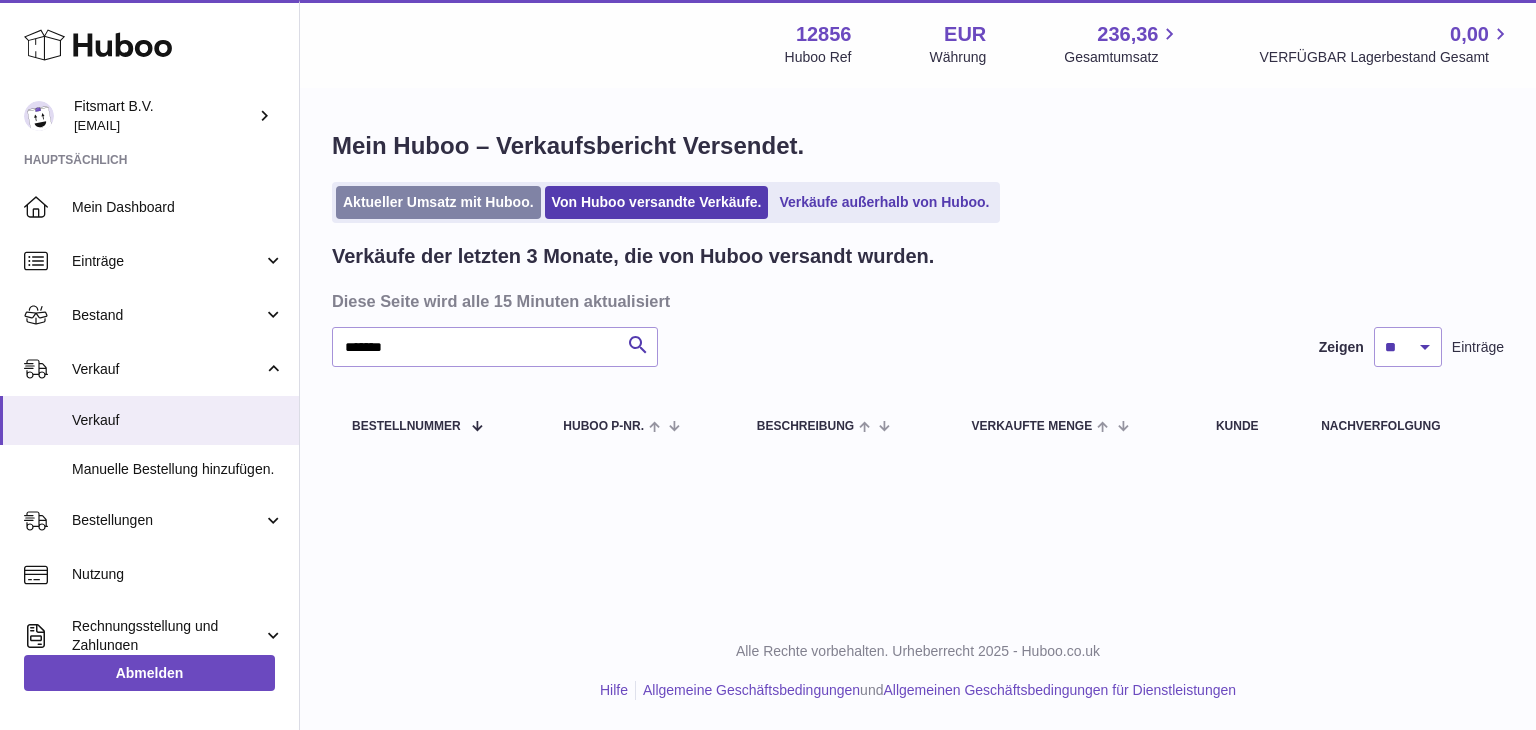 click on "Aktueller Umsatz mit Huboo." at bounding box center [438, 202] 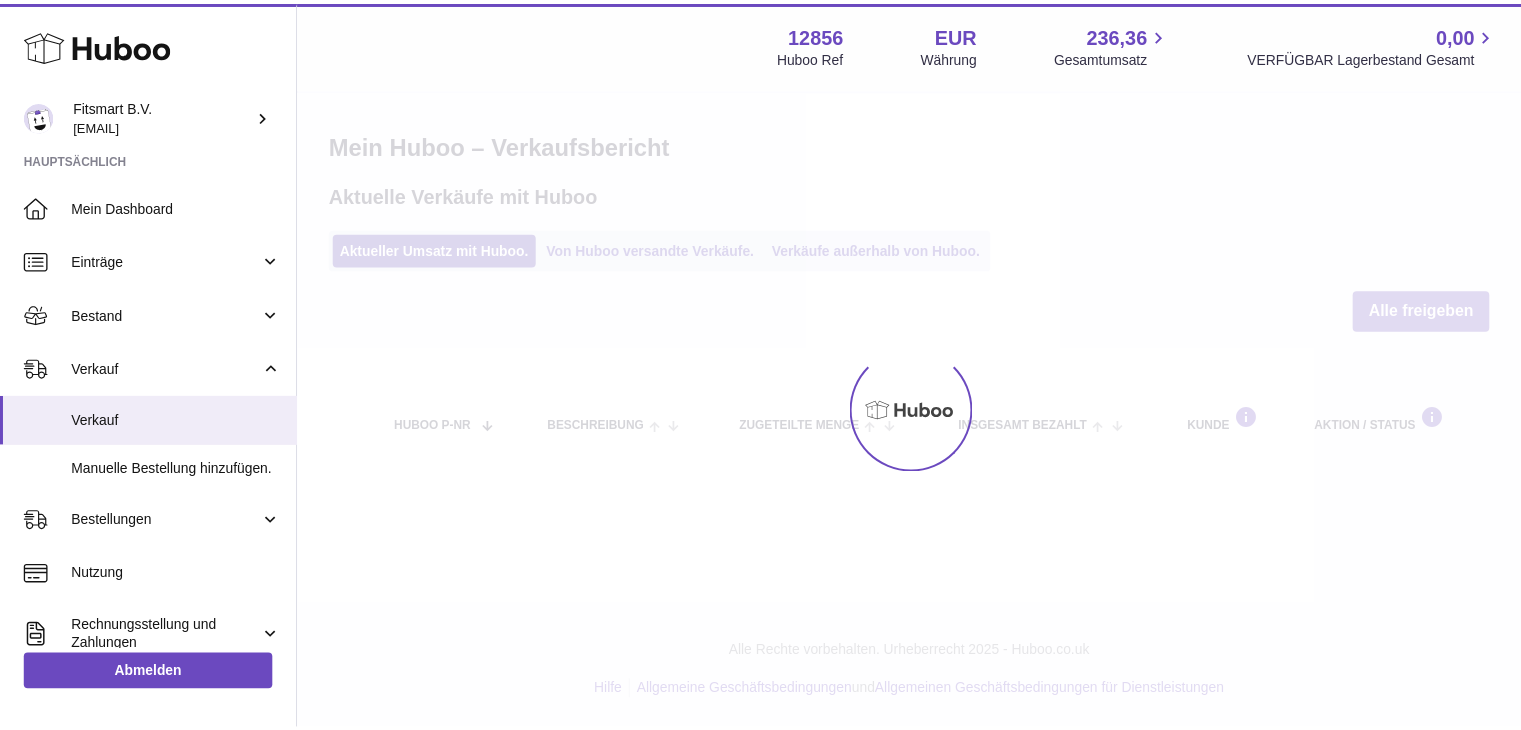 scroll, scrollTop: 0, scrollLeft: 0, axis: both 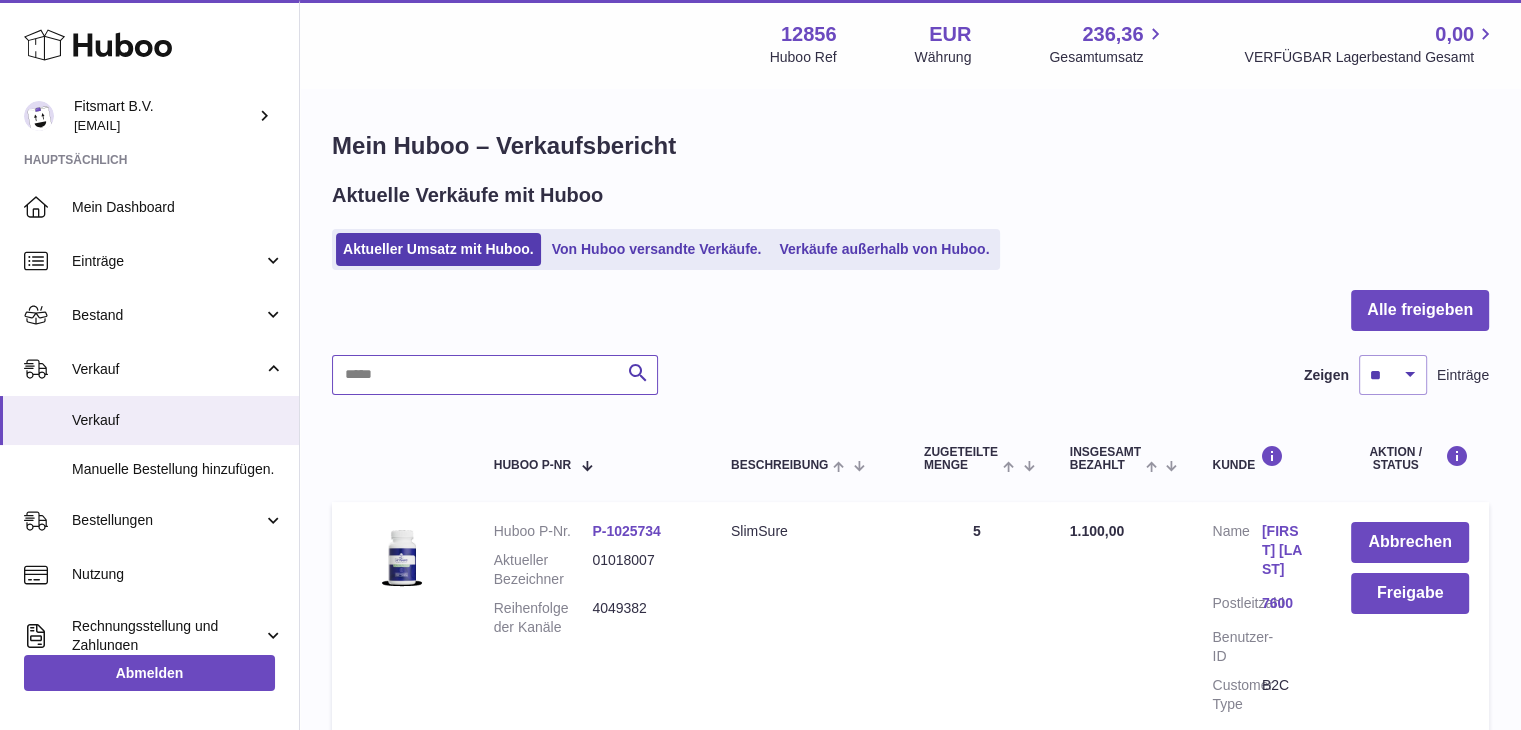 click at bounding box center (495, 375) 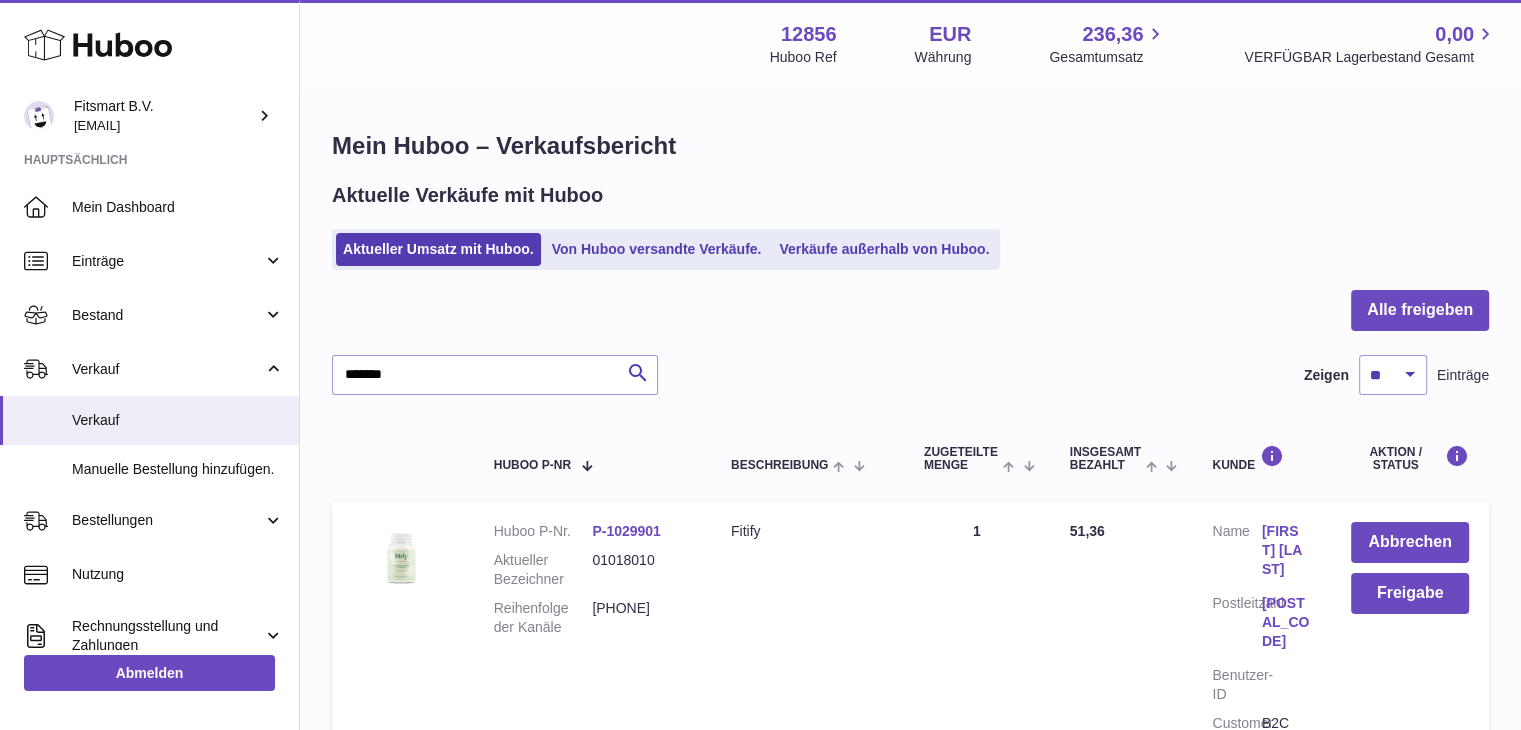 click on "Edeltraud Scheidt" at bounding box center [1286, 550] 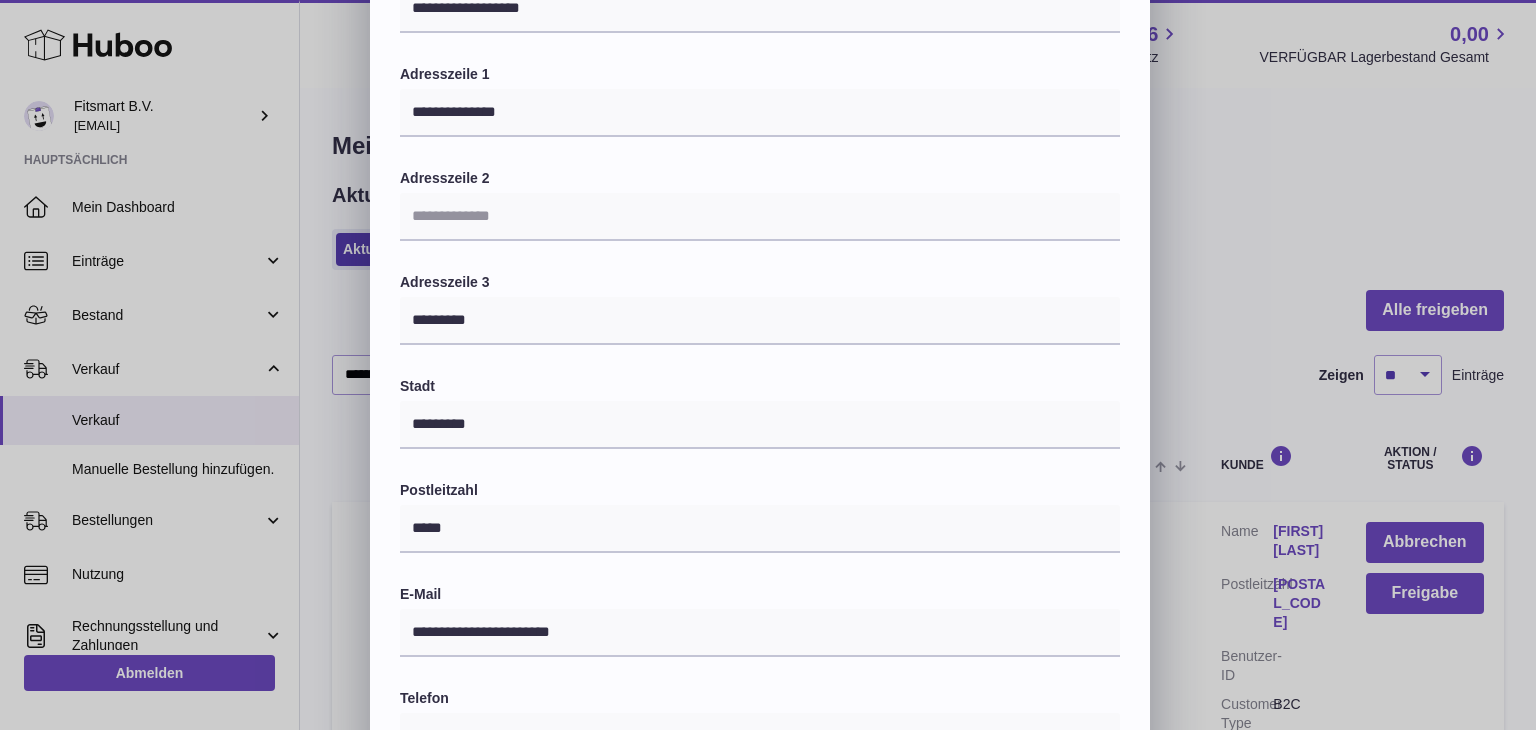 scroll, scrollTop: 0, scrollLeft: 0, axis: both 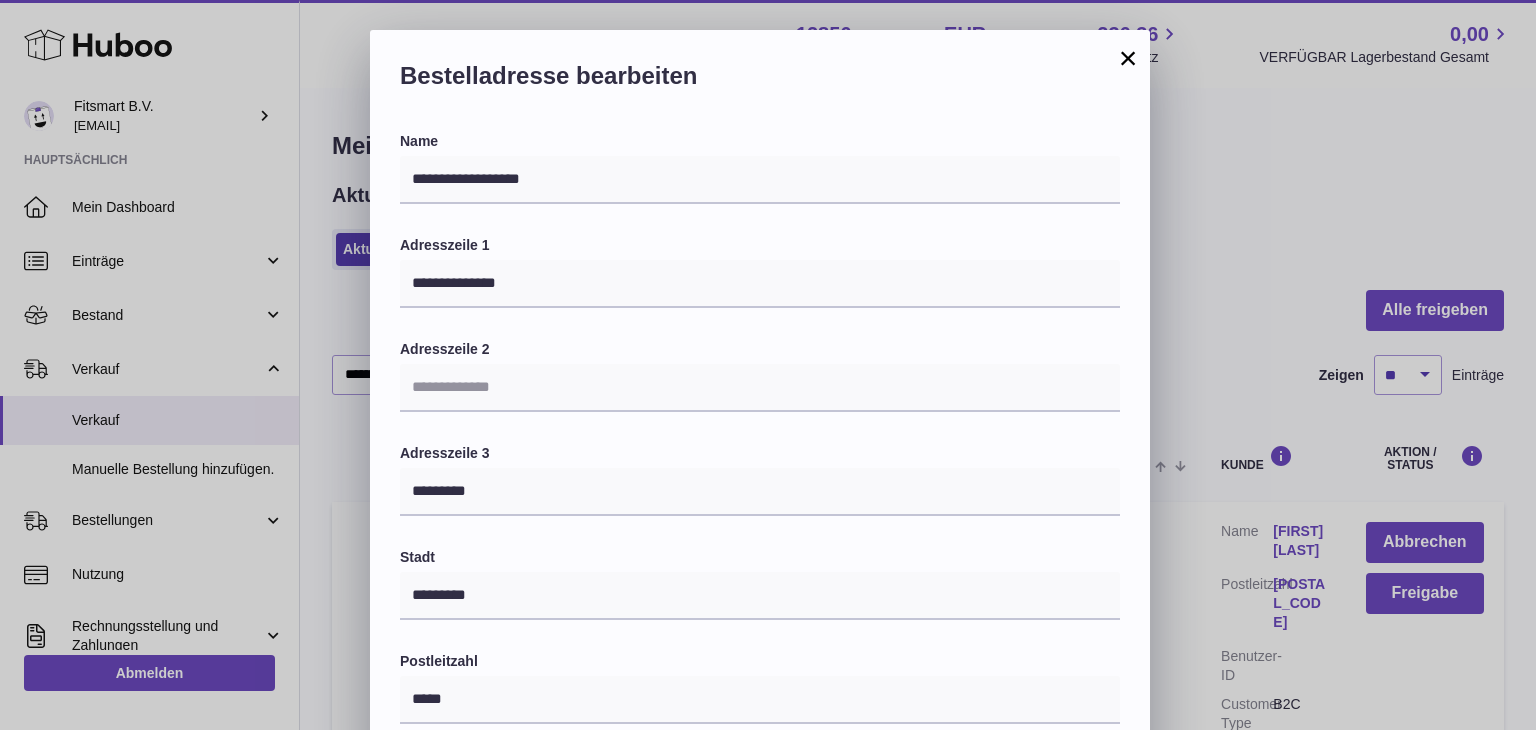 click on "×" at bounding box center [1128, 58] 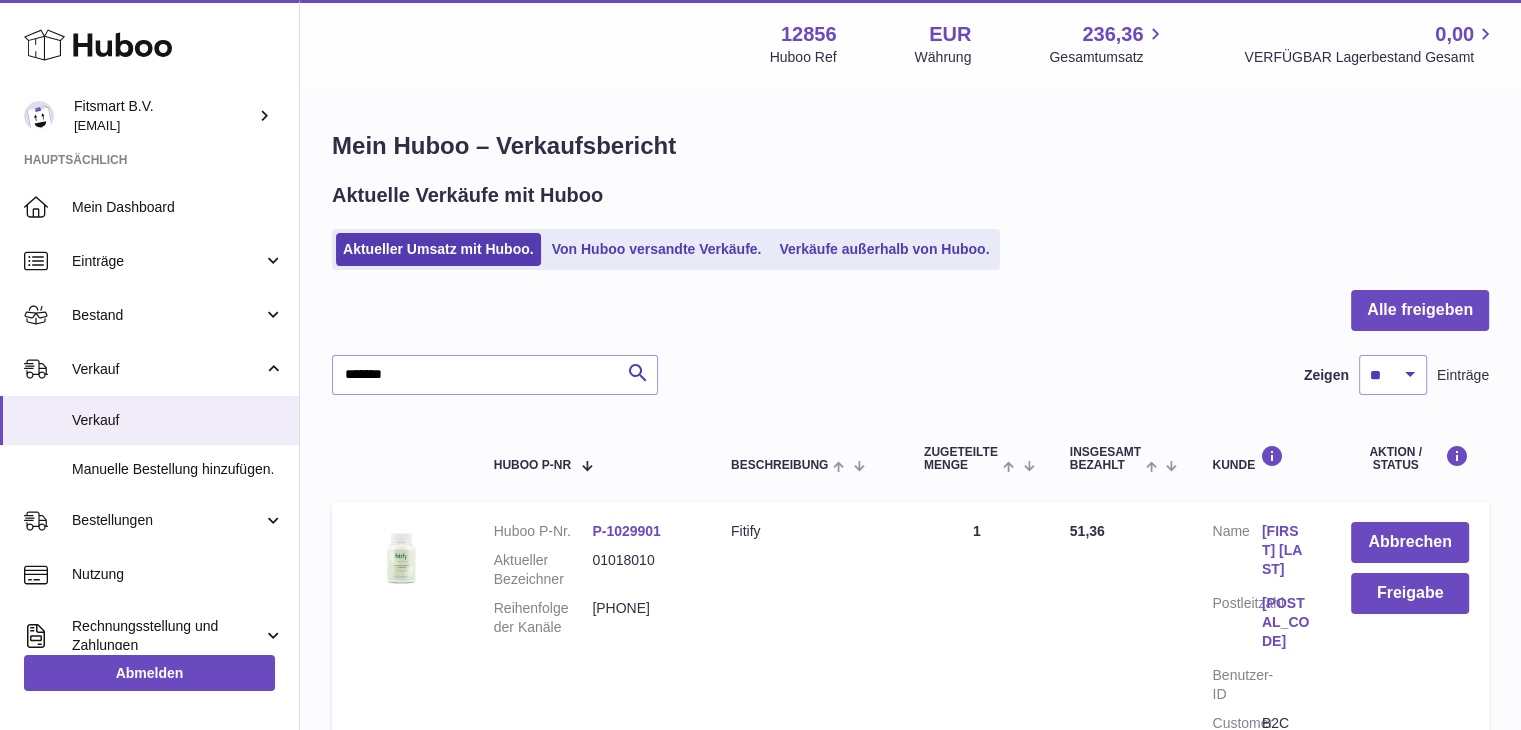click on "5018200" at bounding box center [641, 618] 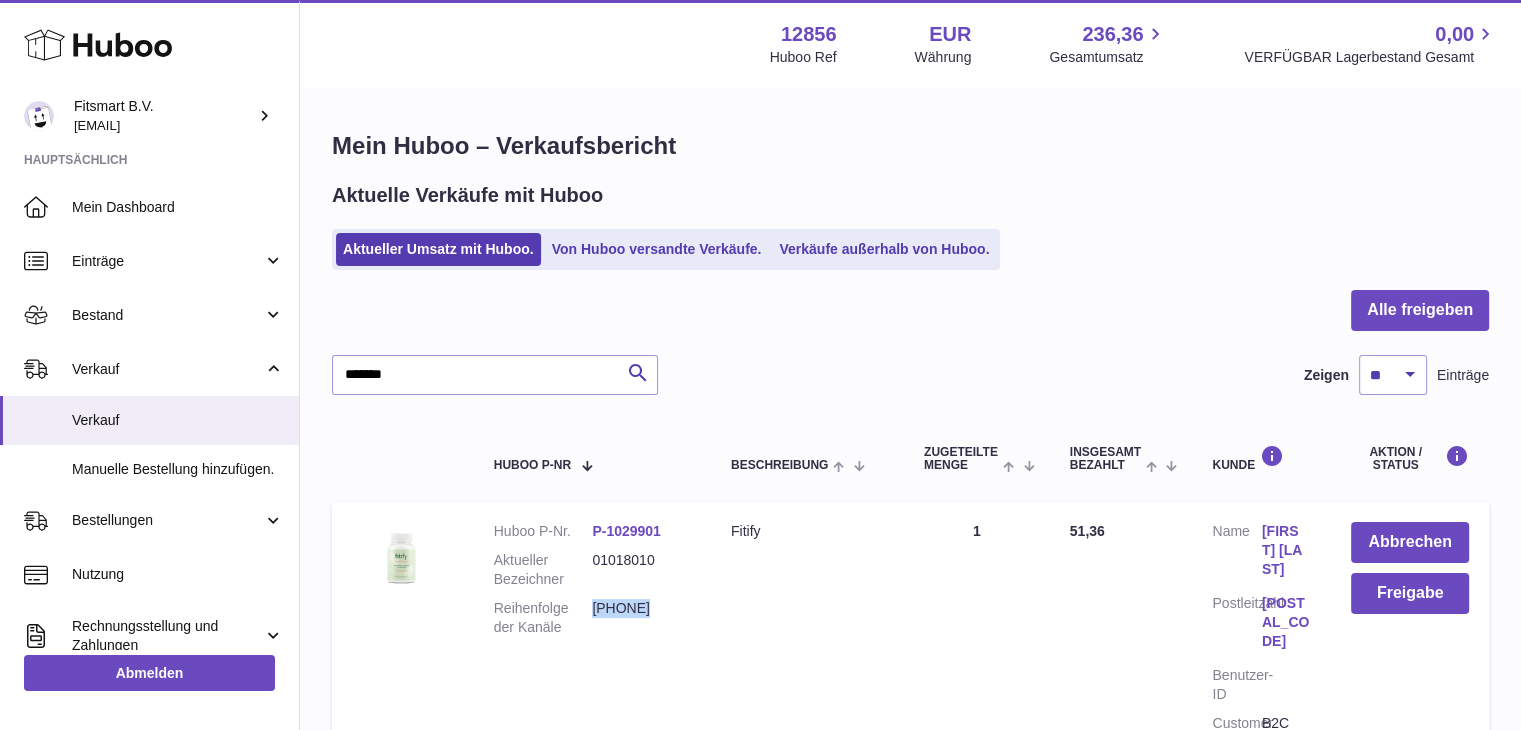 click on "5018200" at bounding box center [641, 618] 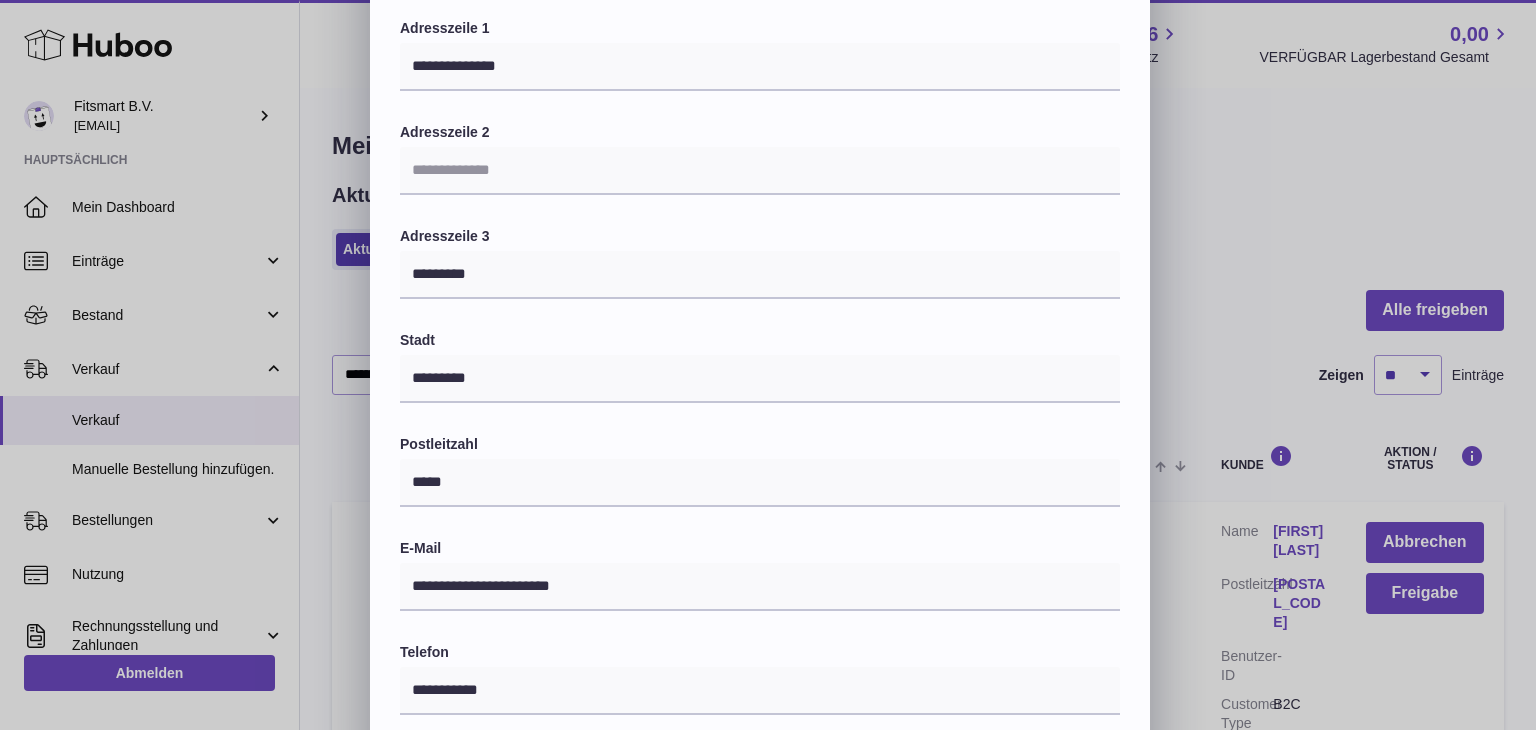 scroll, scrollTop: 0, scrollLeft: 0, axis: both 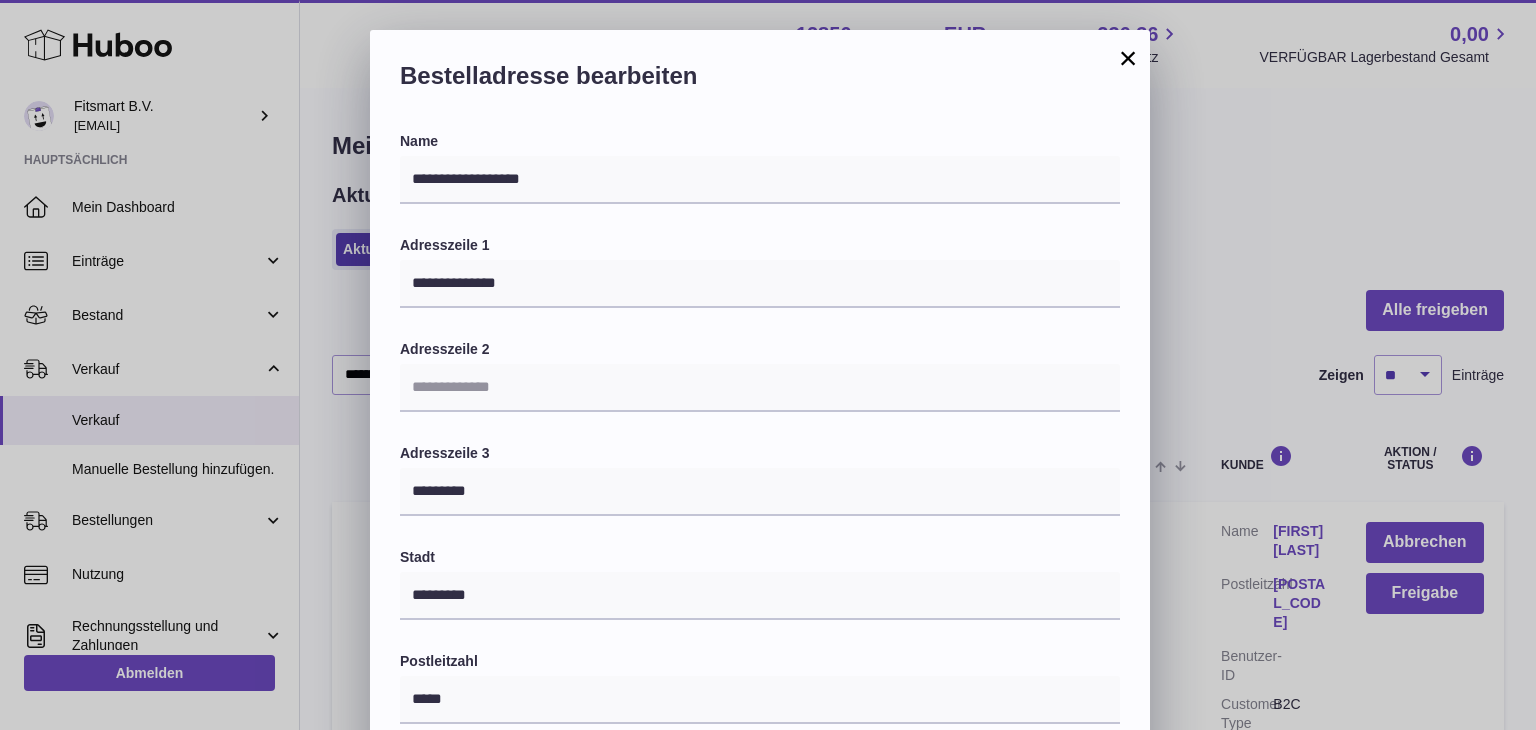 drag, startPoint x: 1125, startPoint y: 55, endPoint x: 1140, endPoint y: 75, distance: 25 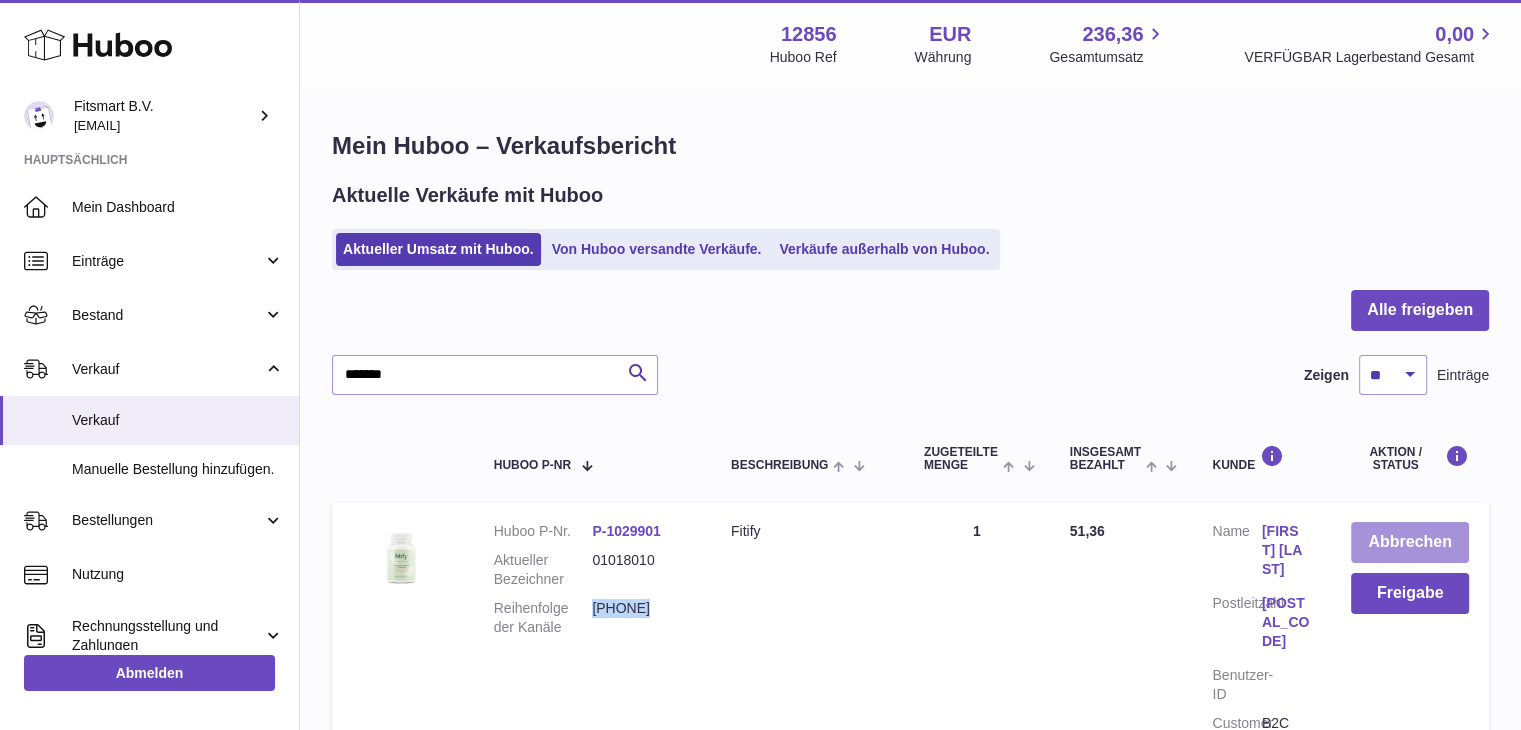 click on "Abbrechen" at bounding box center [1410, 542] 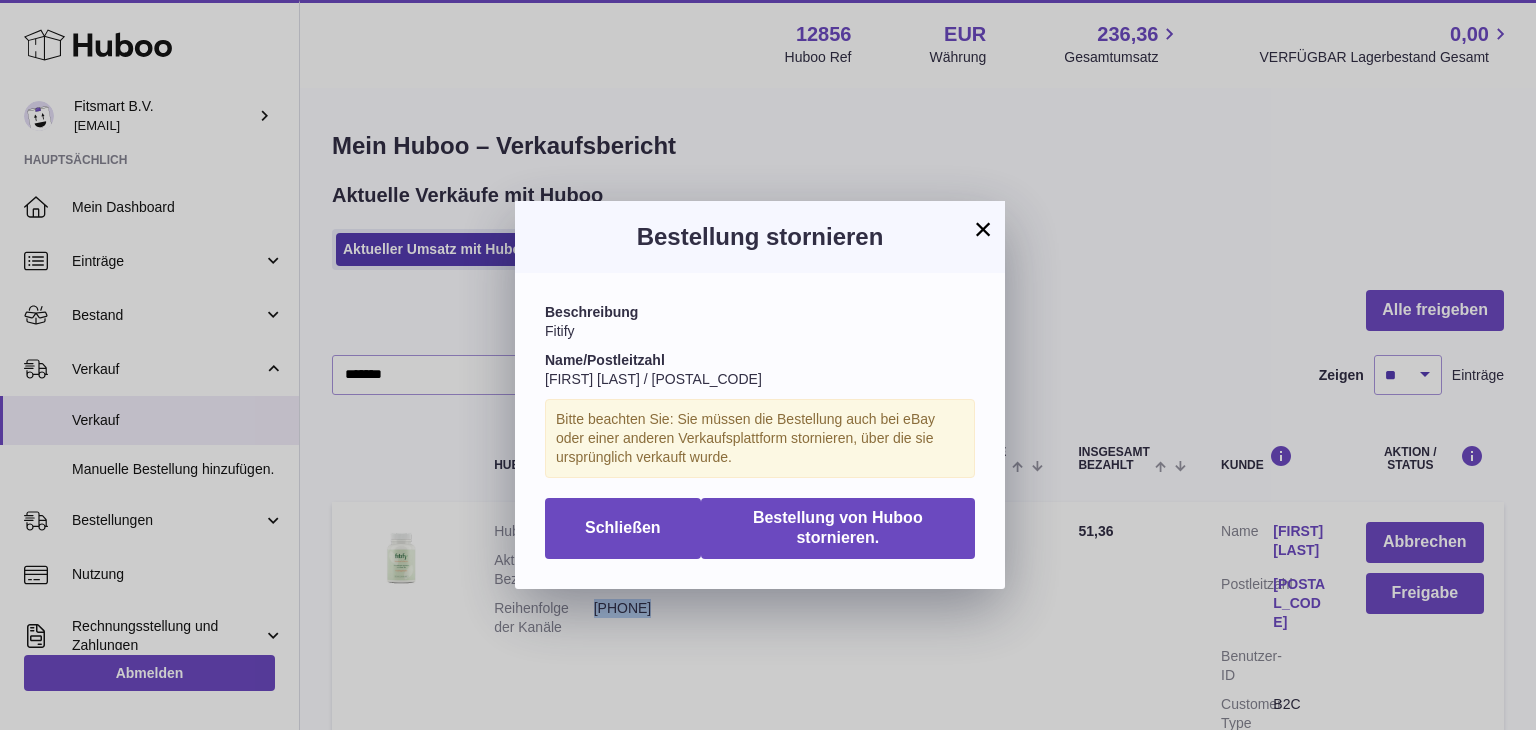 click on "×" at bounding box center (983, 229) 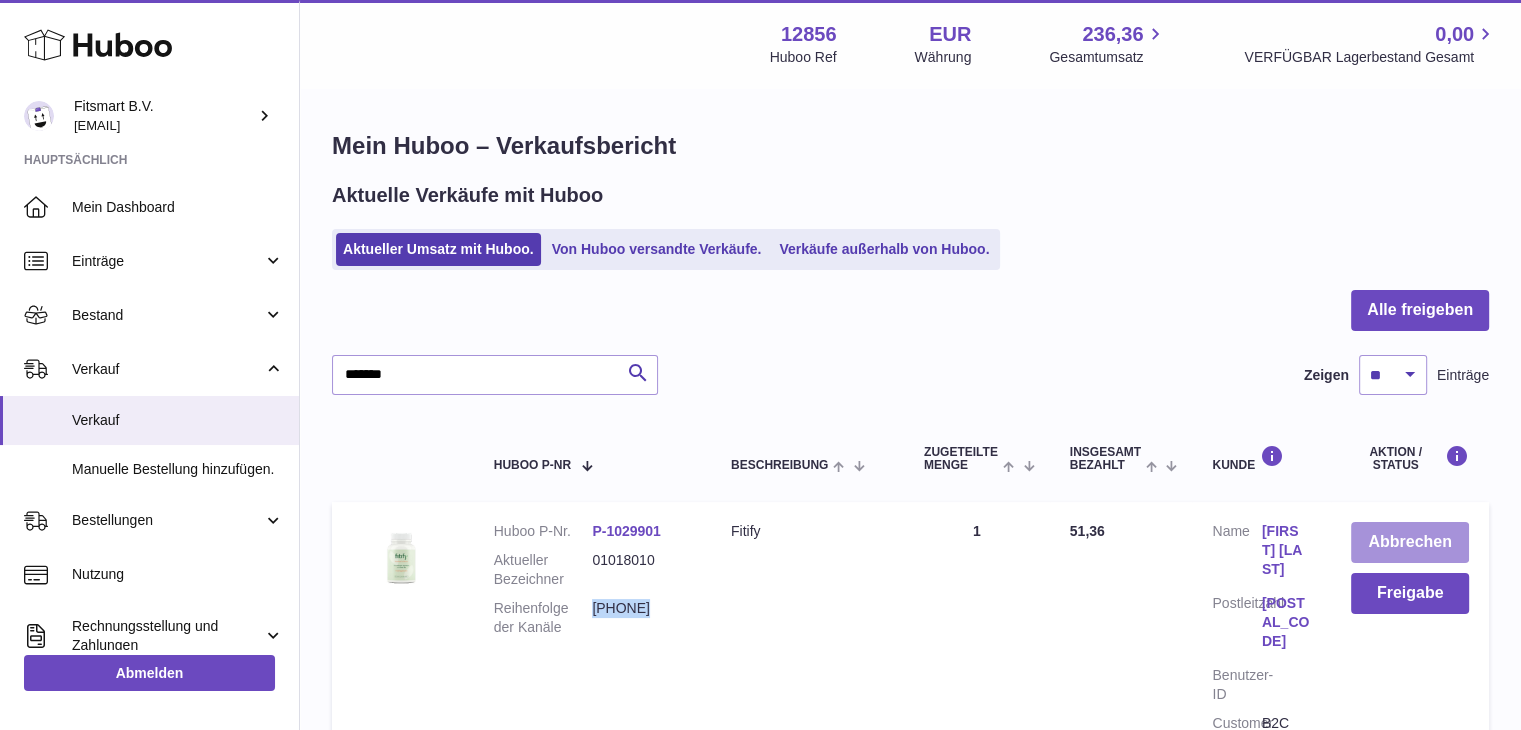 click on "Abbrechen" at bounding box center [1410, 542] 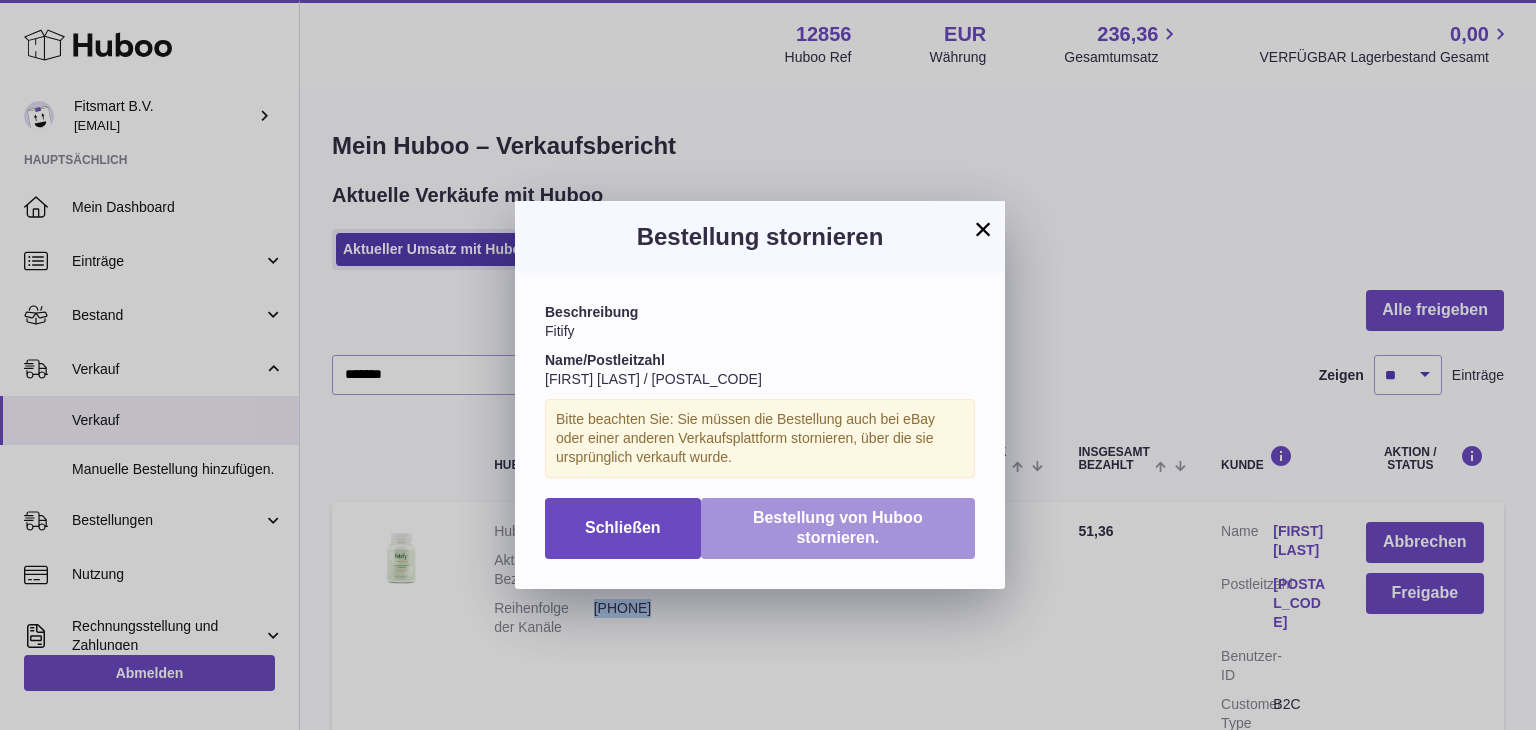 click on "Bestellung von Huboo stornieren." at bounding box center (838, 529) 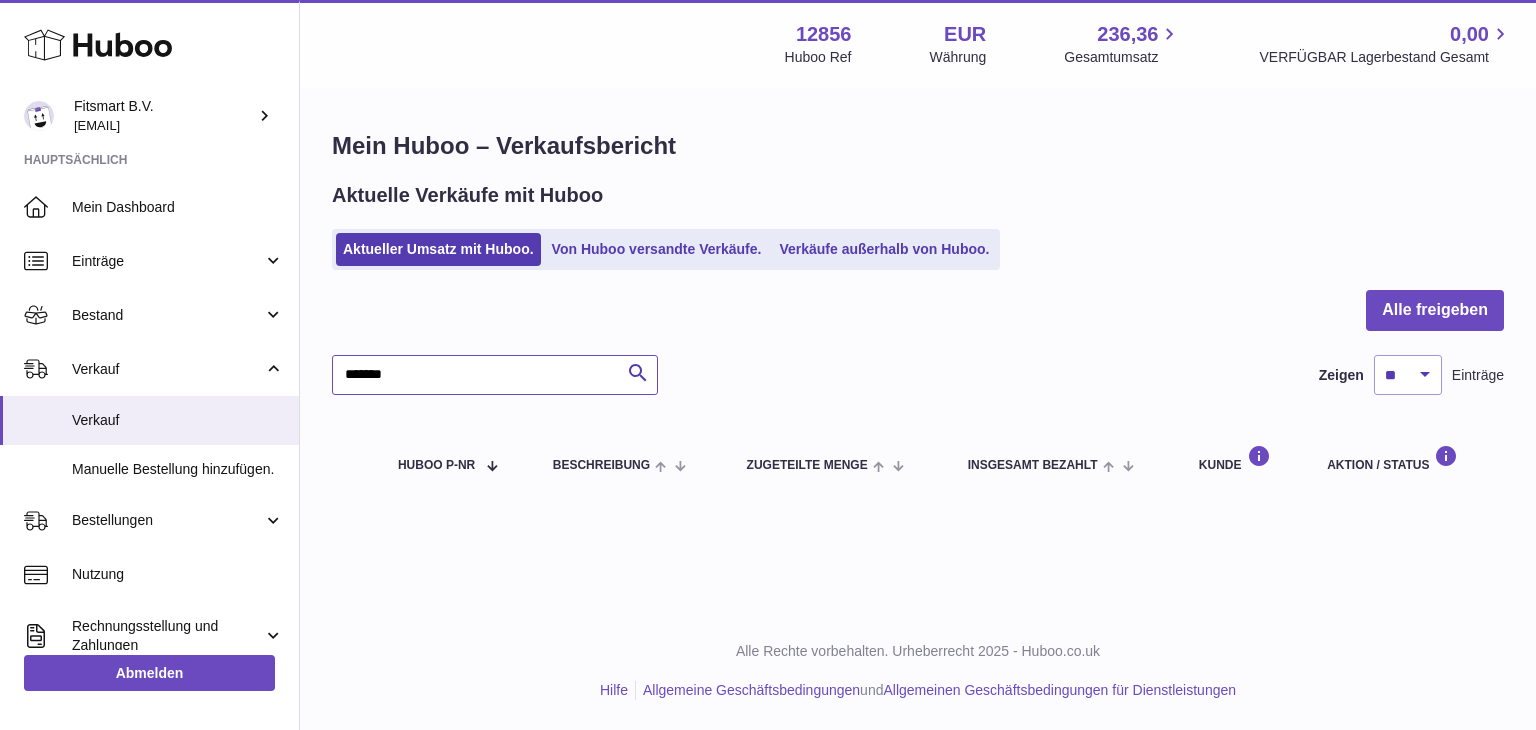 click on "*******" at bounding box center [495, 375] 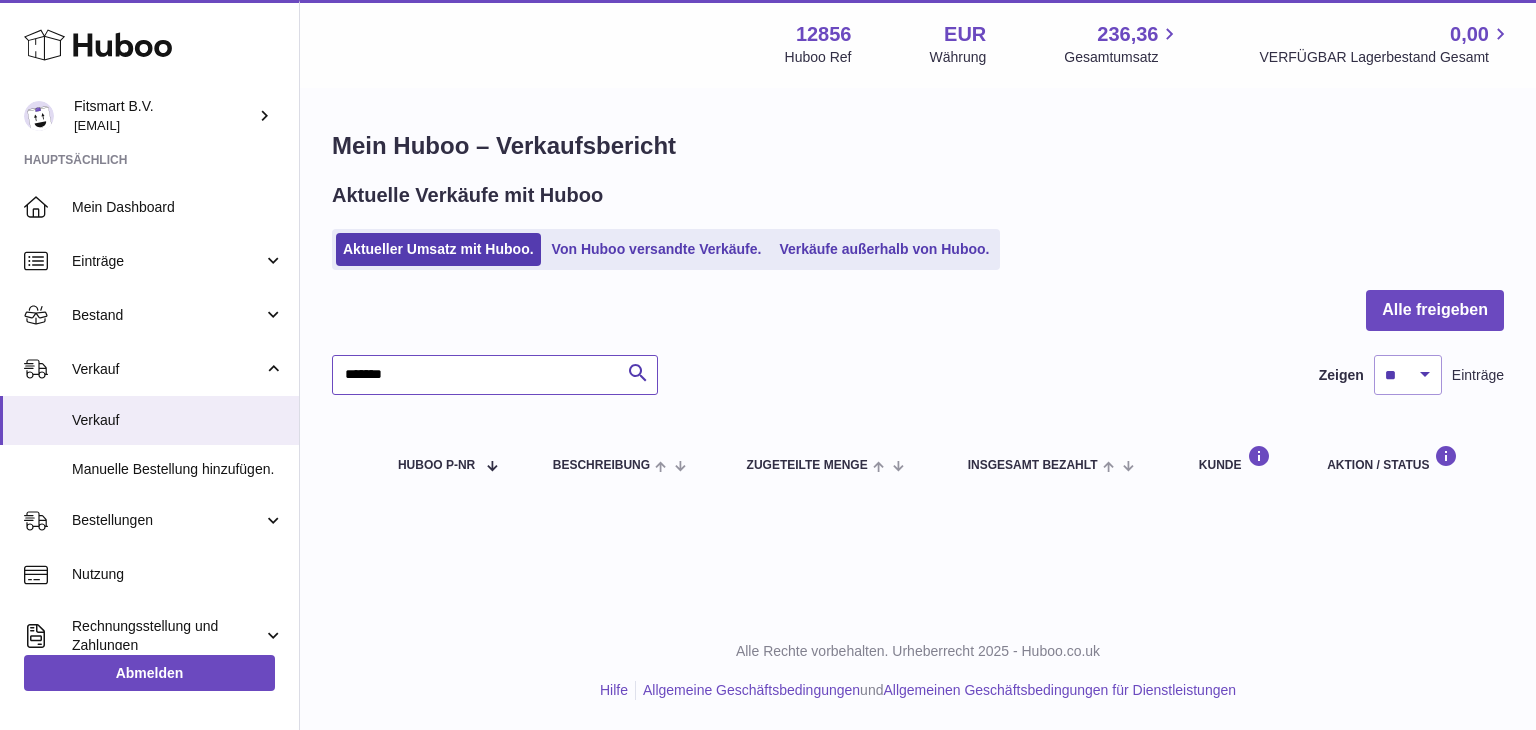 paste 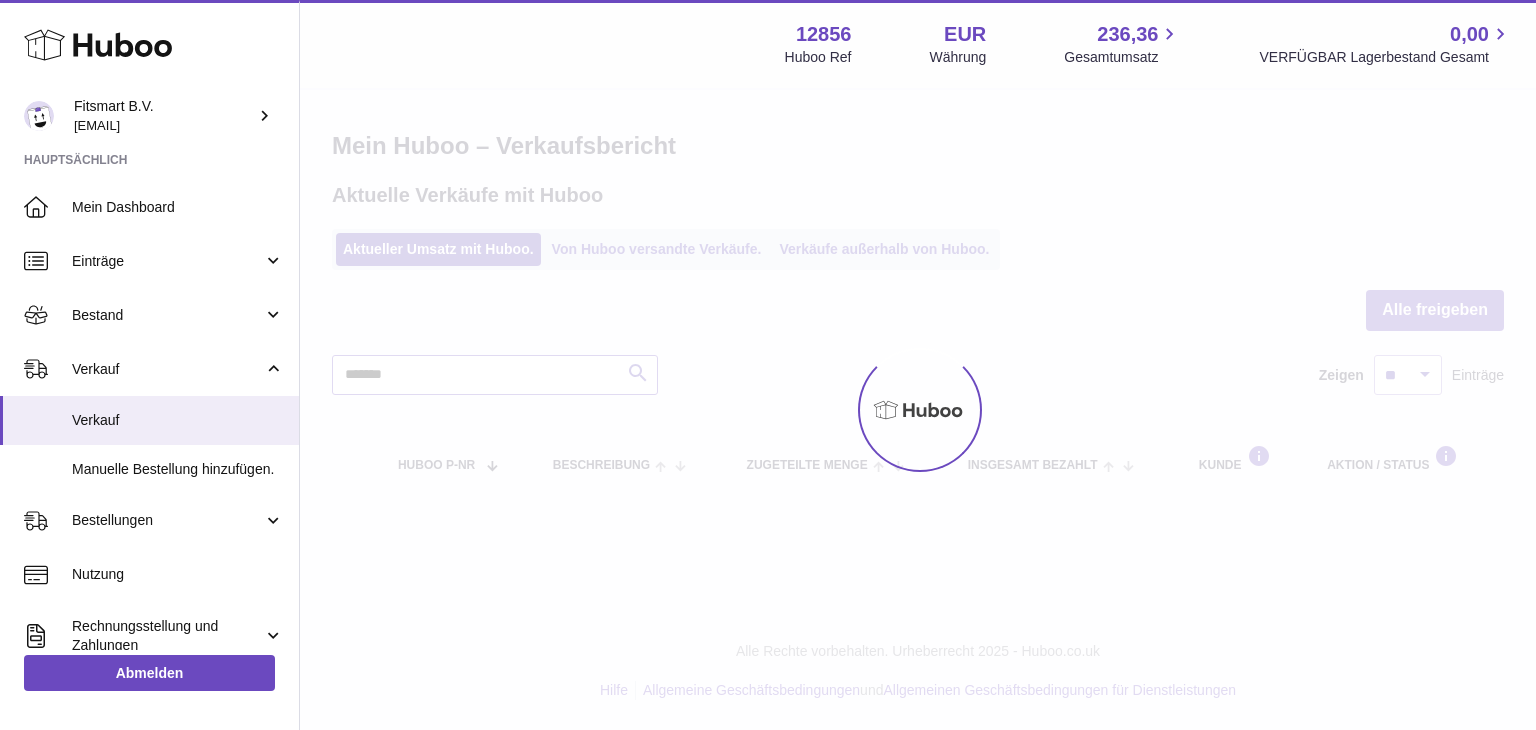 type on "*******" 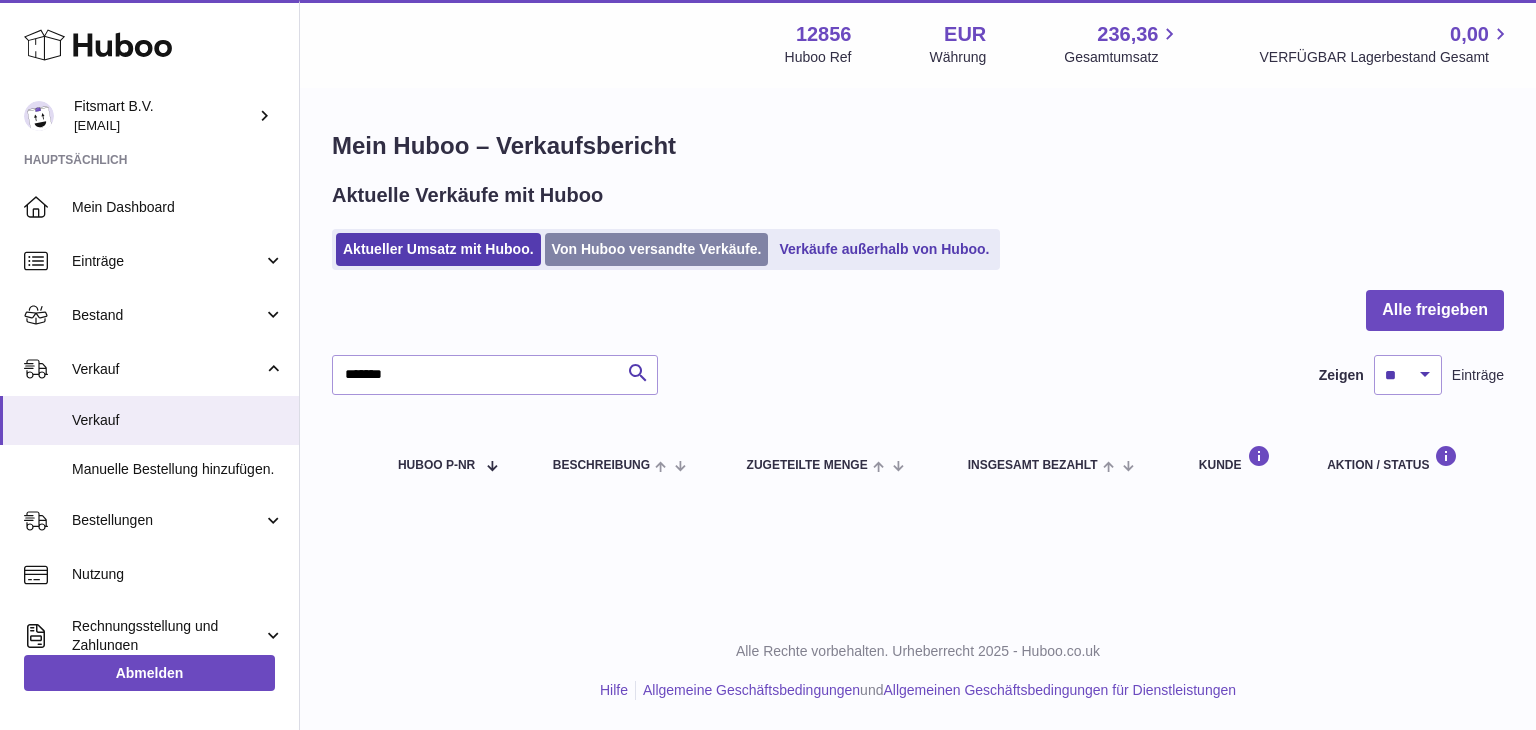 click on "Von Huboo versandte Verkäufe." at bounding box center (657, 249) 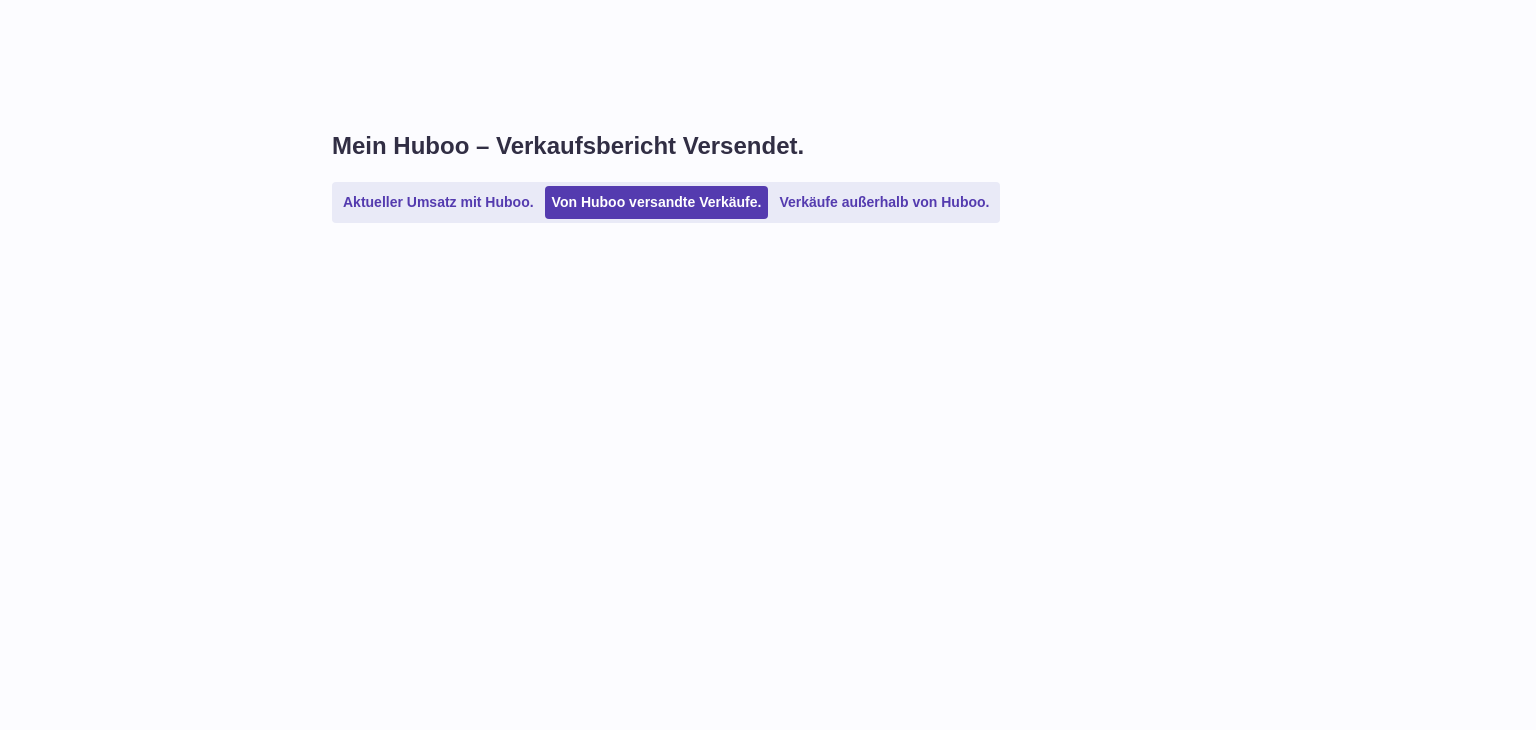 scroll, scrollTop: 0, scrollLeft: 0, axis: both 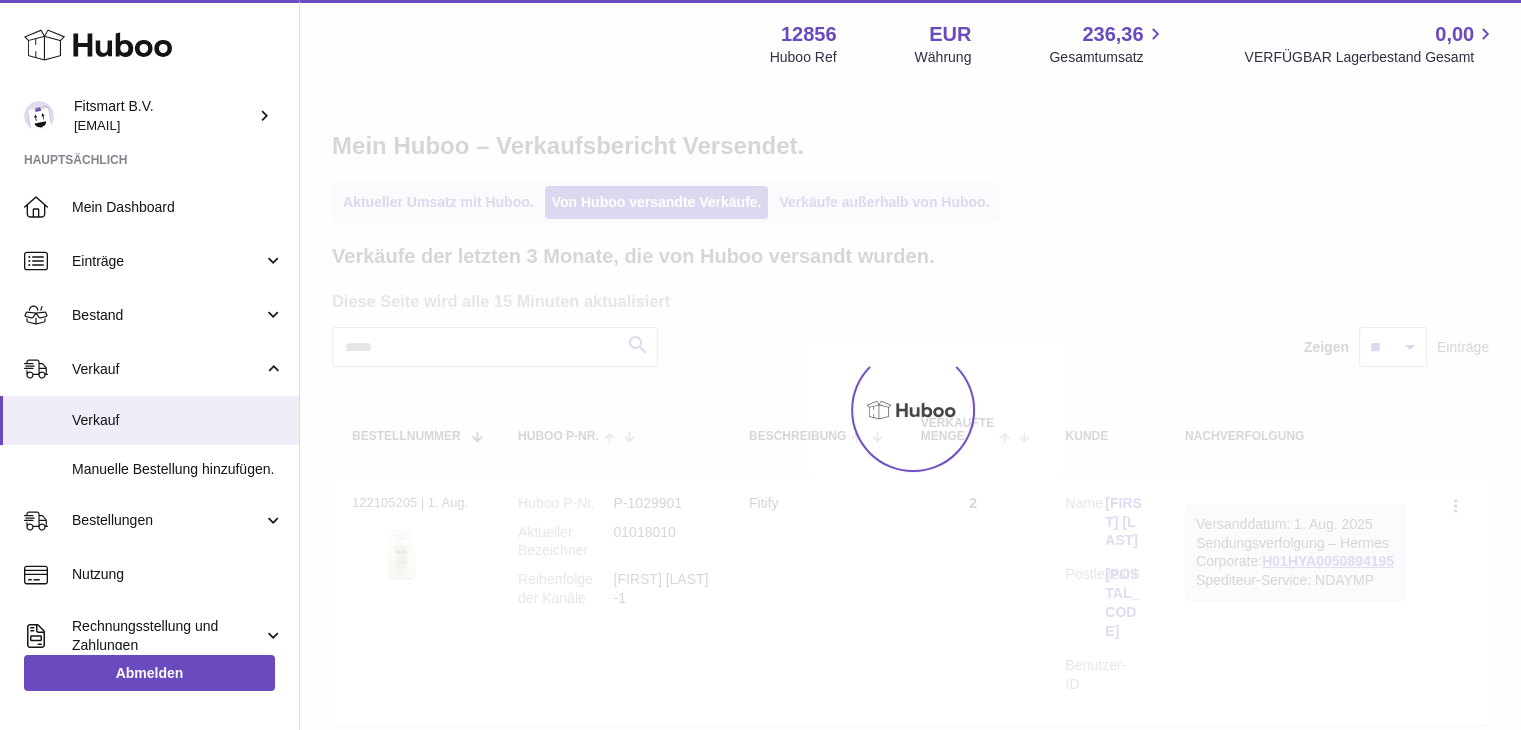 click at bounding box center [910, 410] 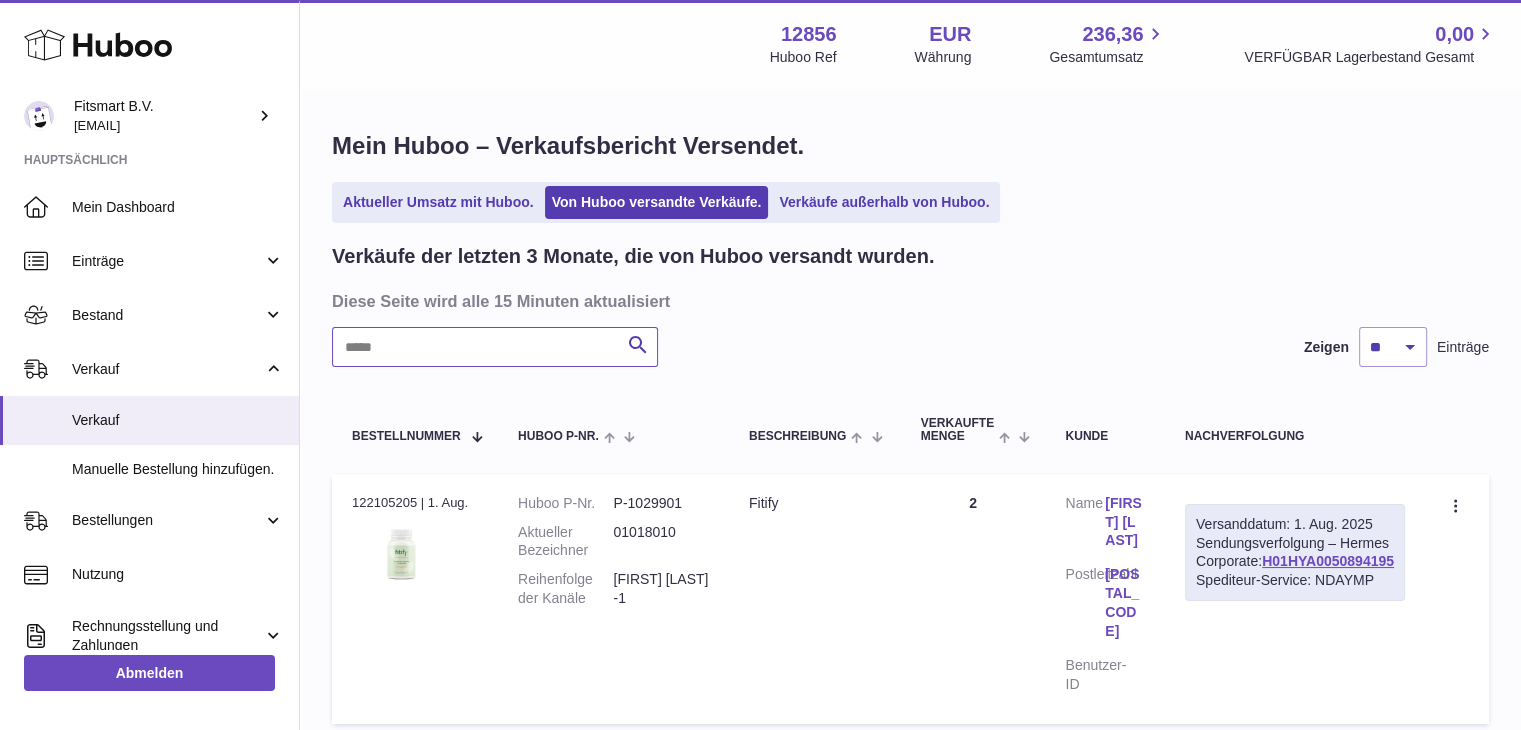 click at bounding box center [495, 347] 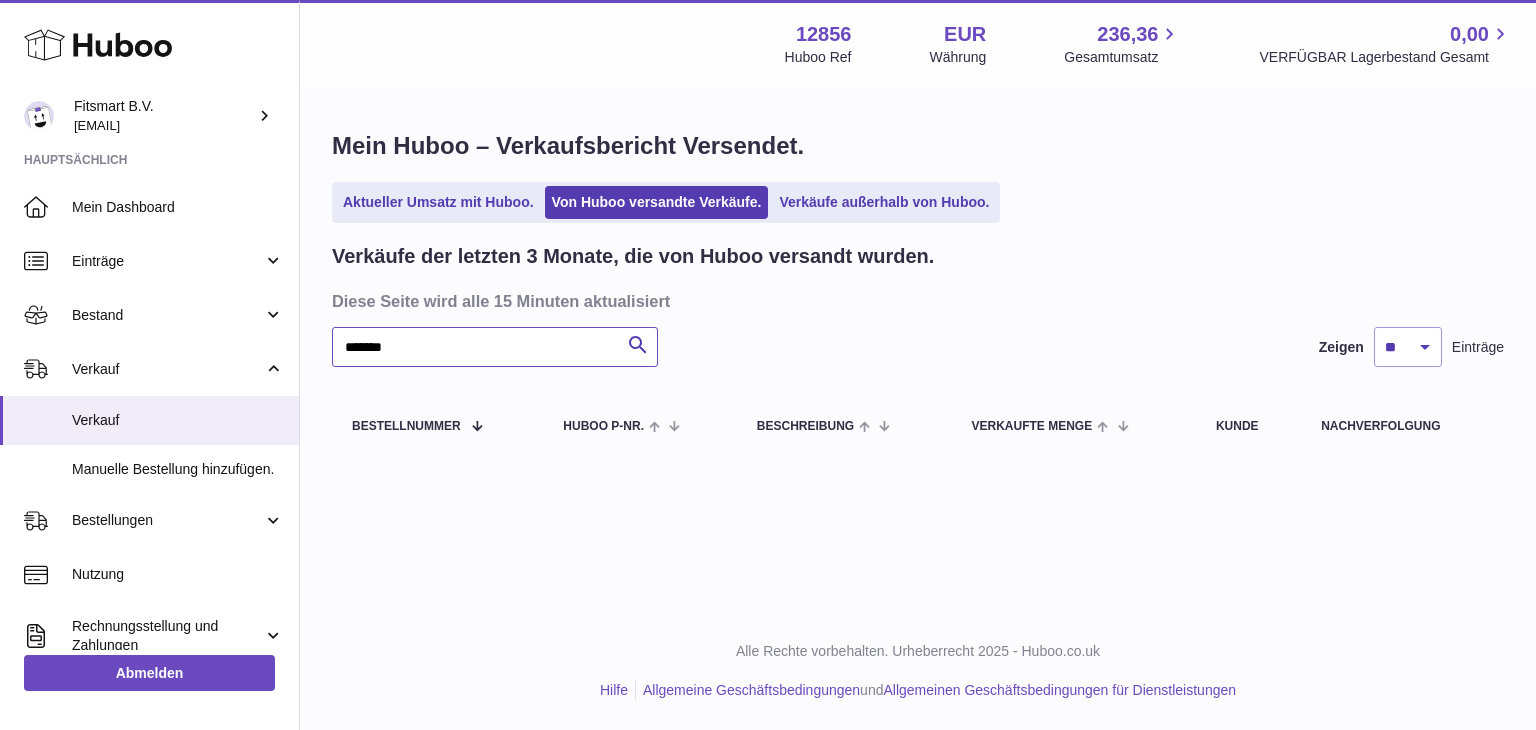 click on "*******" at bounding box center [495, 347] 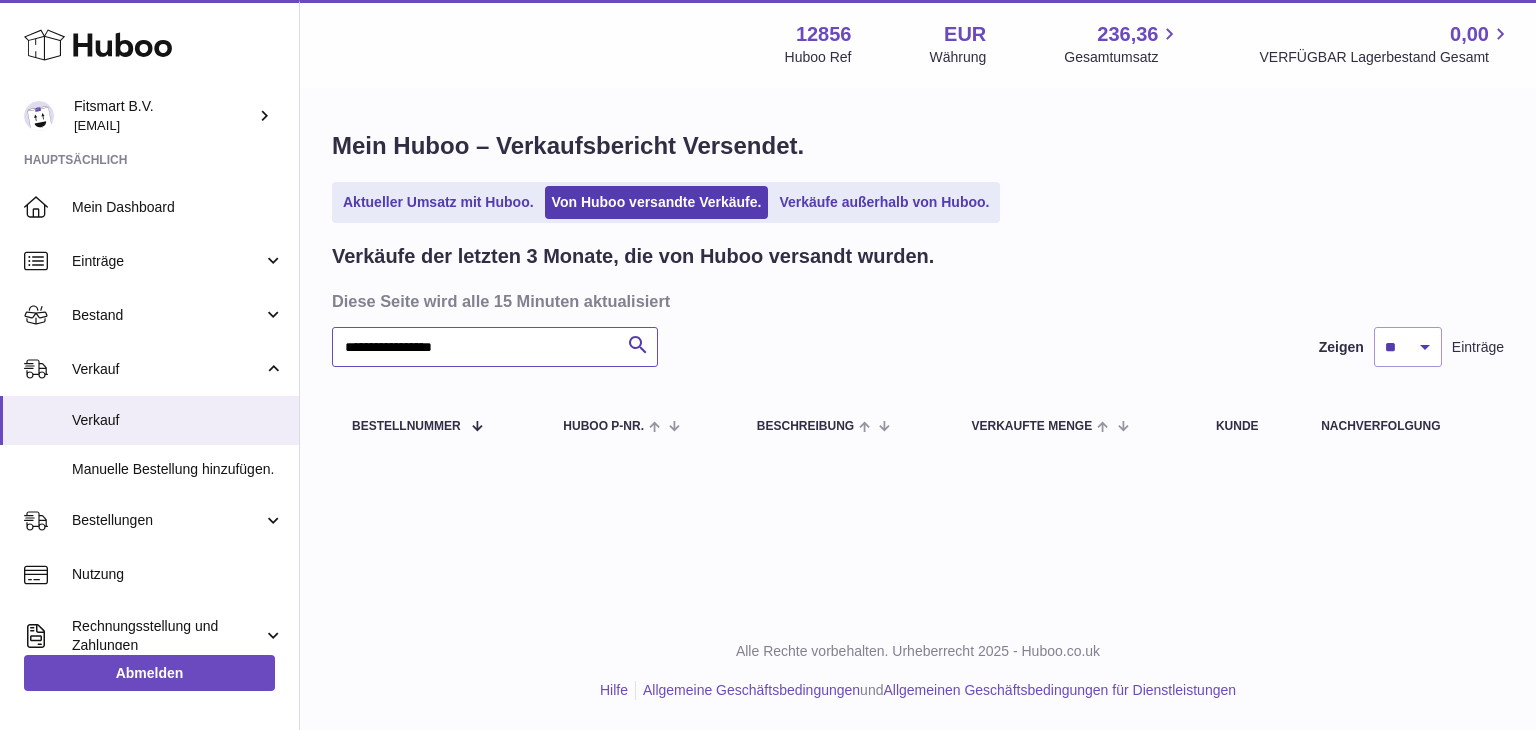 click on "**********" at bounding box center [495, 347] 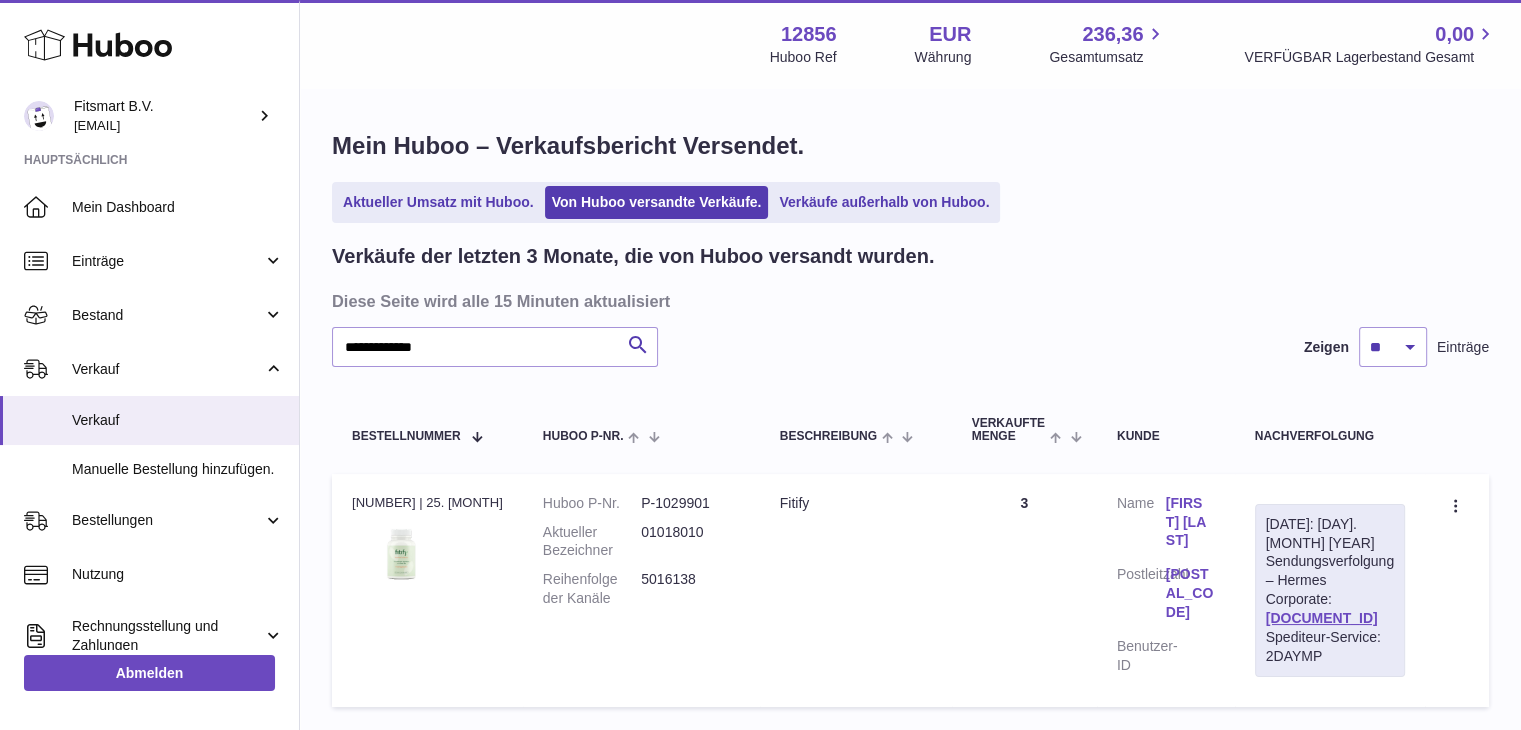 click on "5016138" at bounding box center [690, 589] 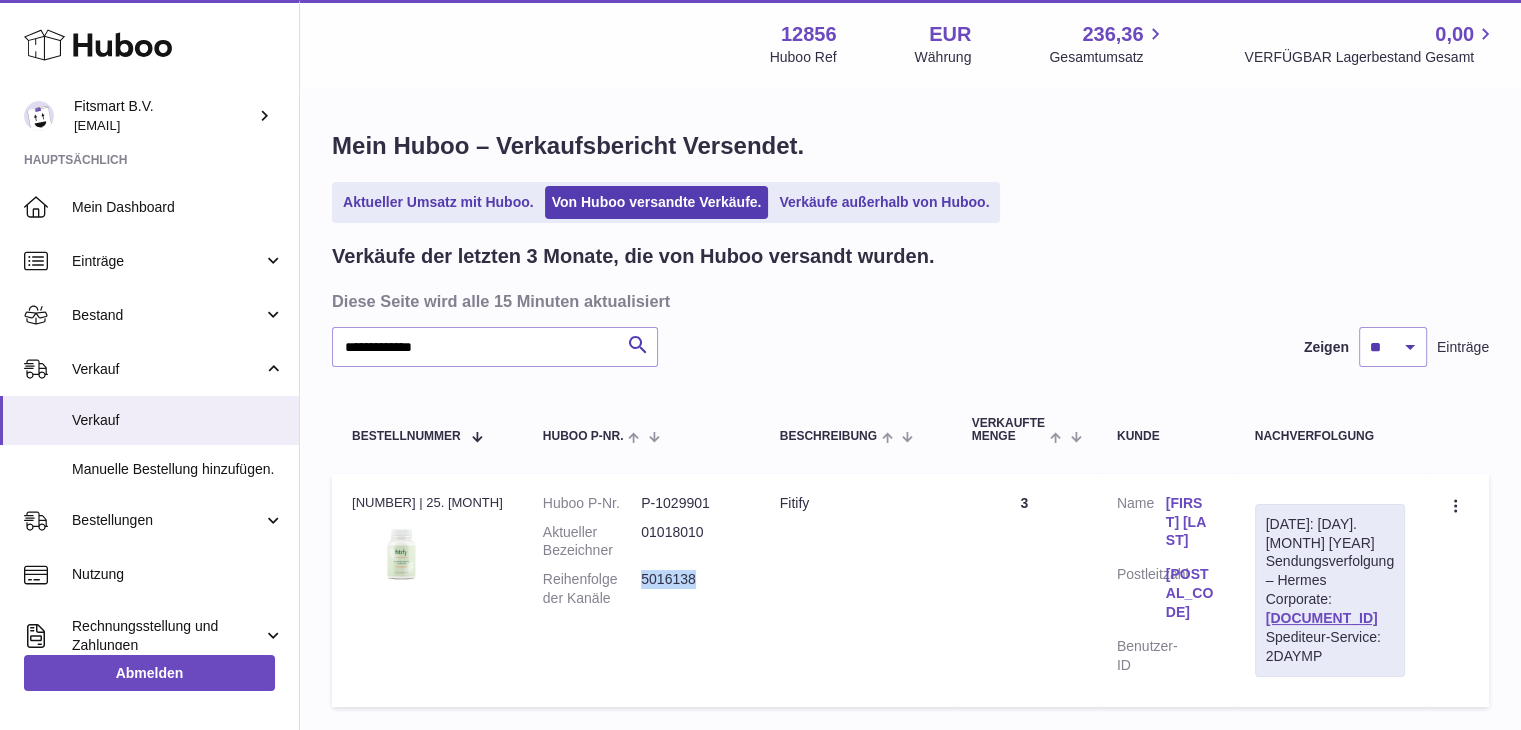 click on "5016138" at bounding box center (690, 589) 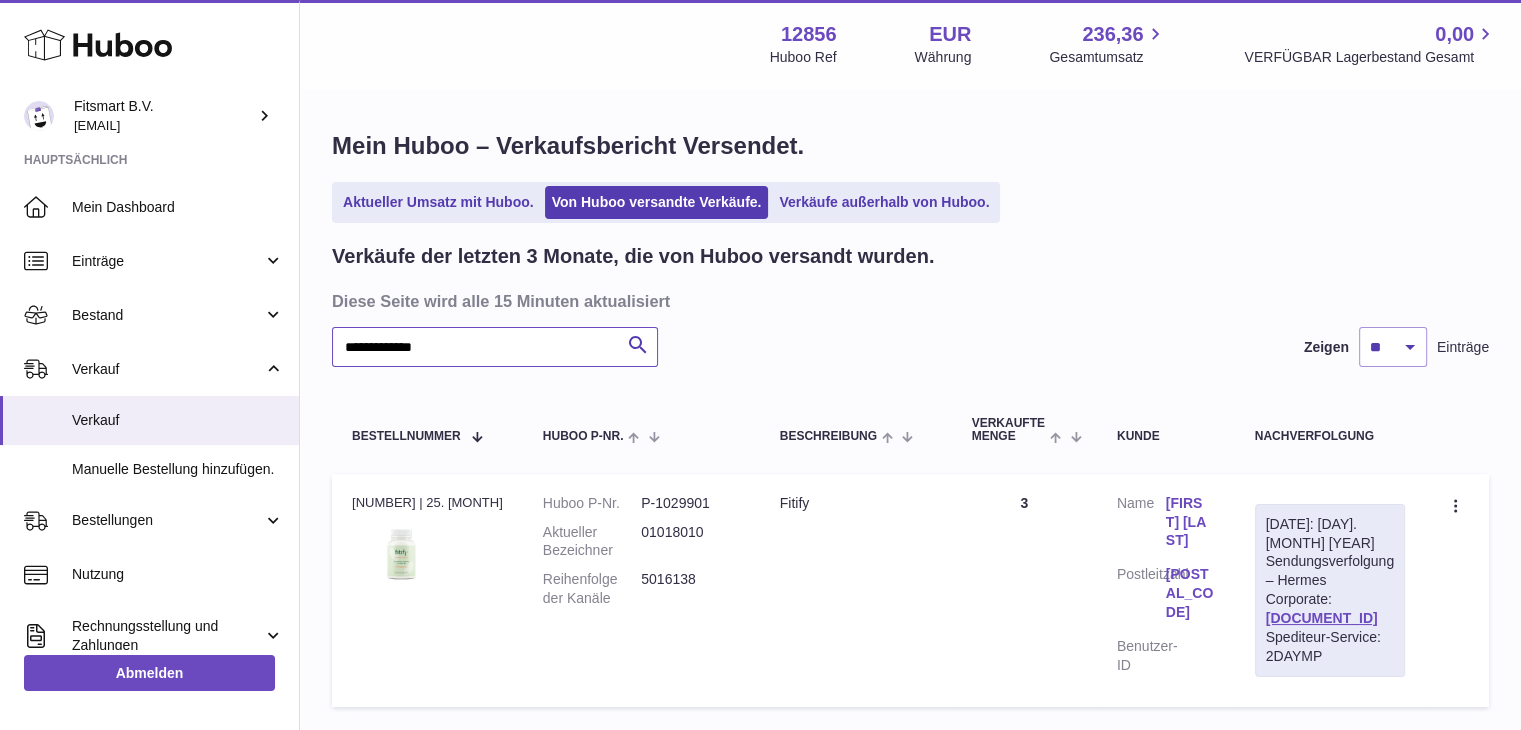 click on "**********" at bounding box center [495, 347] 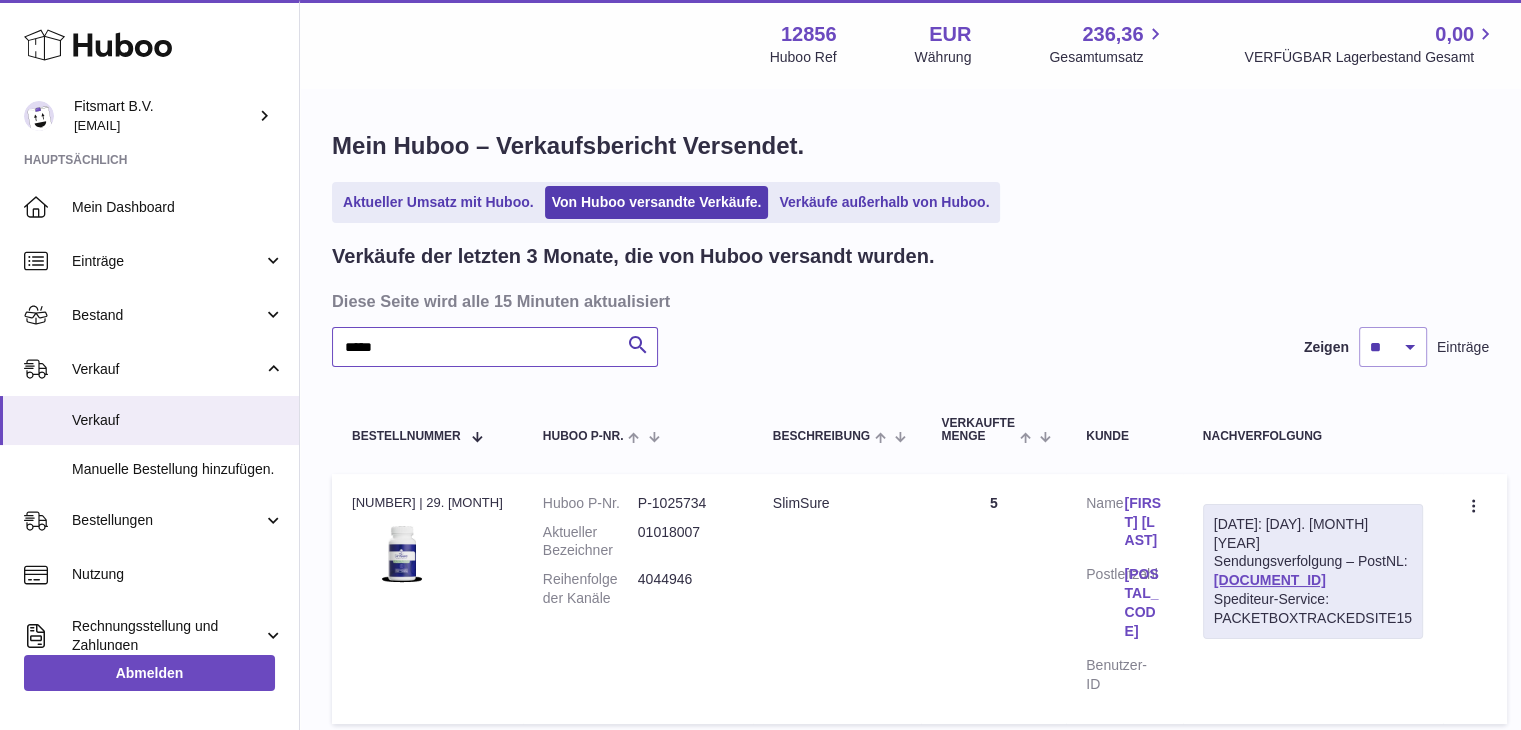 click on "*****" at bounding box center (495, 347) 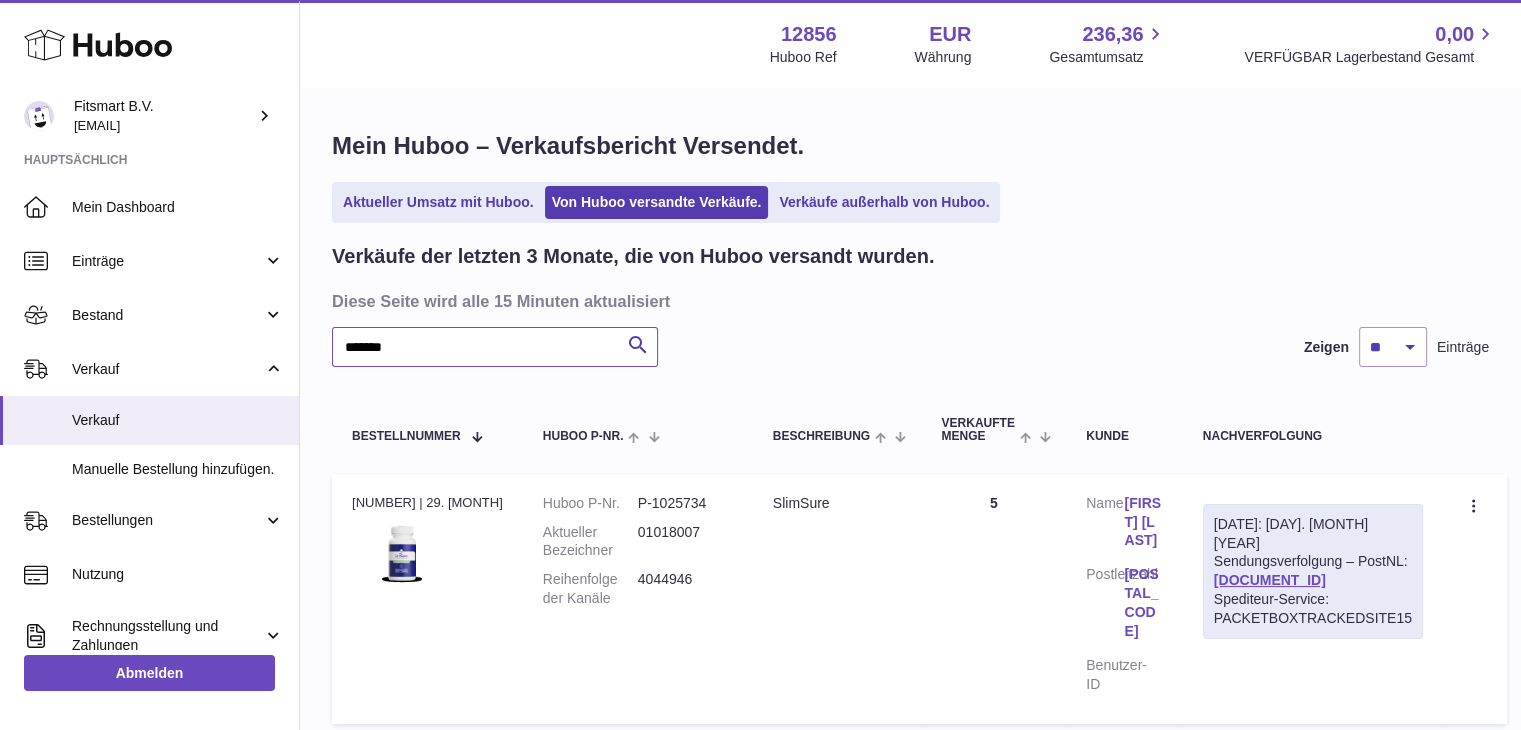 type on "*******" 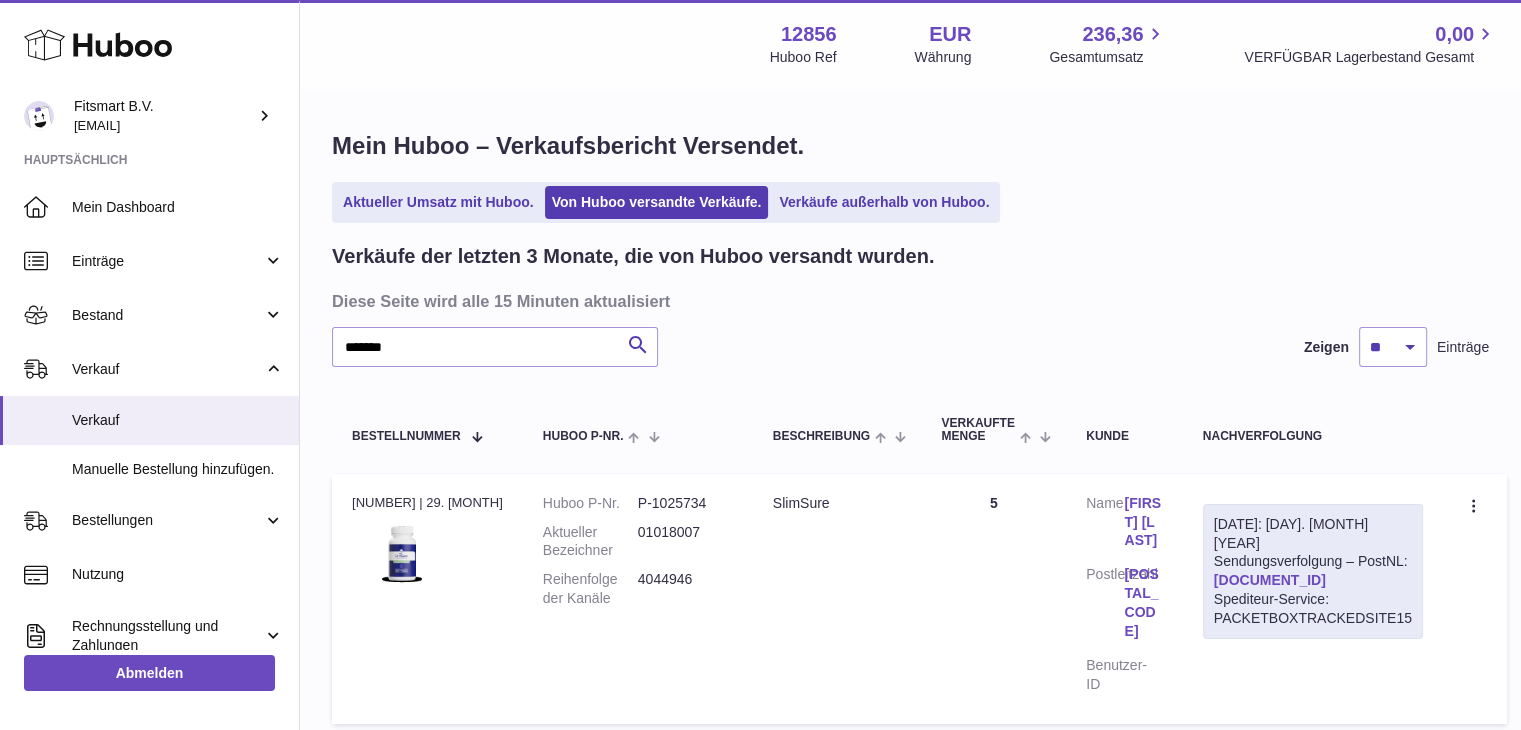 click on "LA662268990NL" at bounding box center (1270, 580) 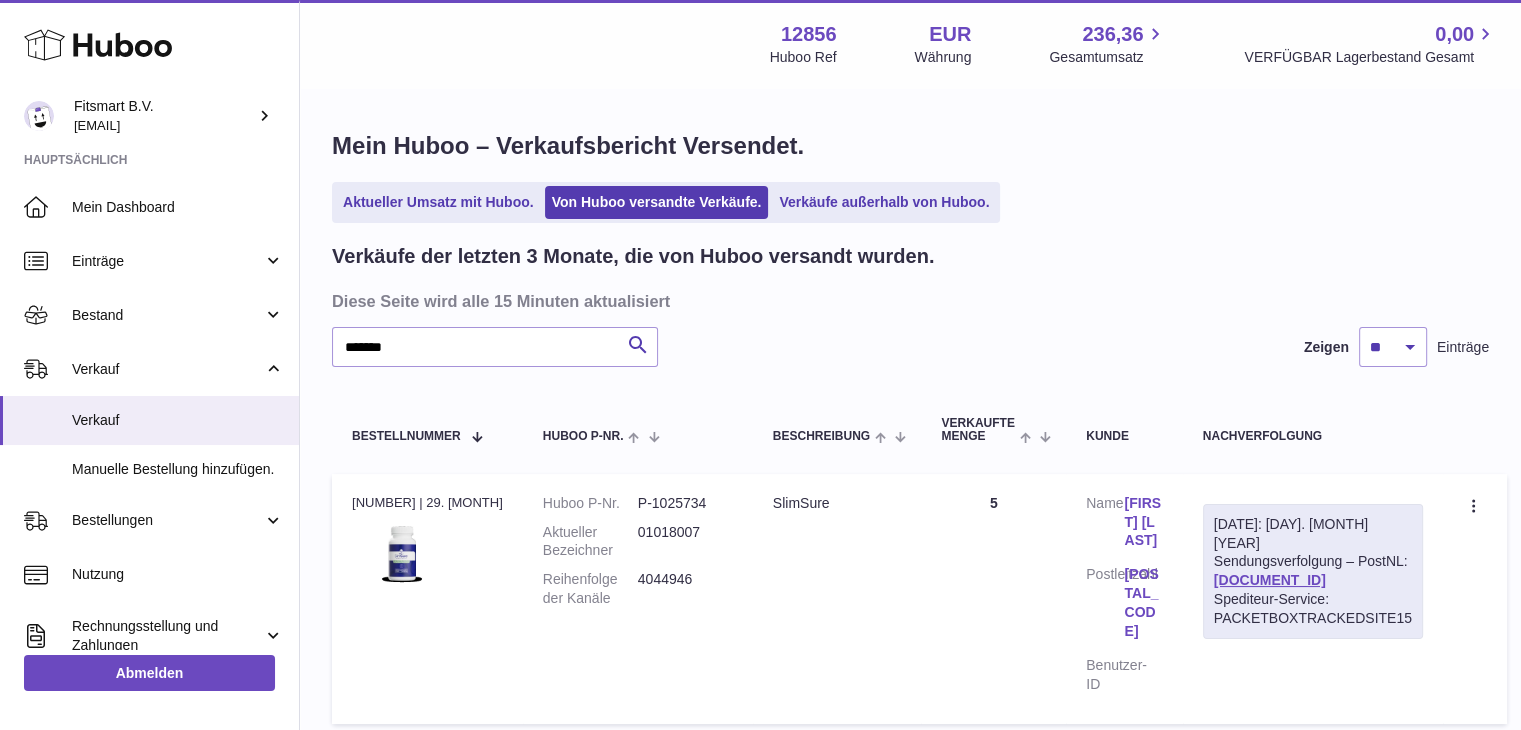 click on "Karen Evans" at bounding box center [1143, 522] 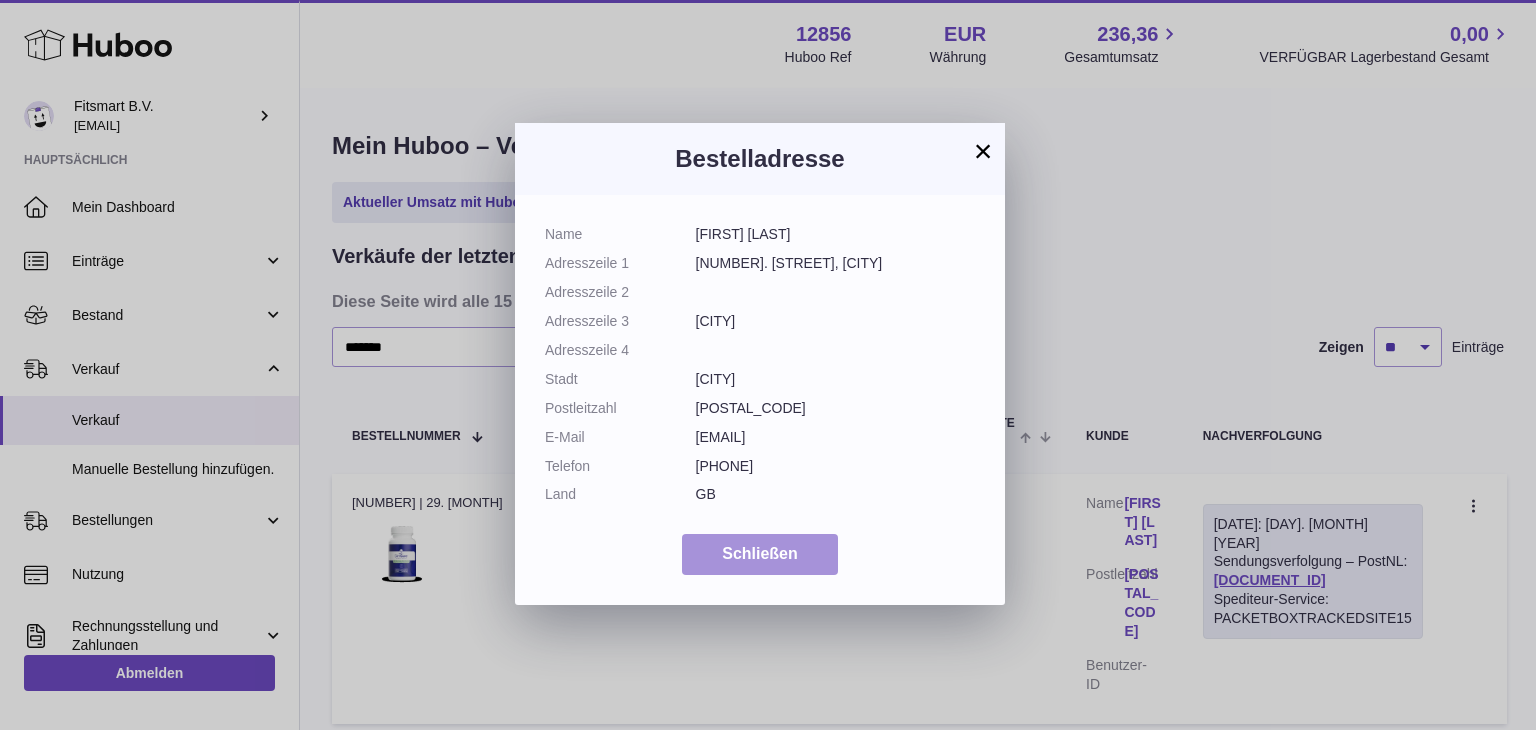 click on "Schließen" at bounding box center [760, 553] 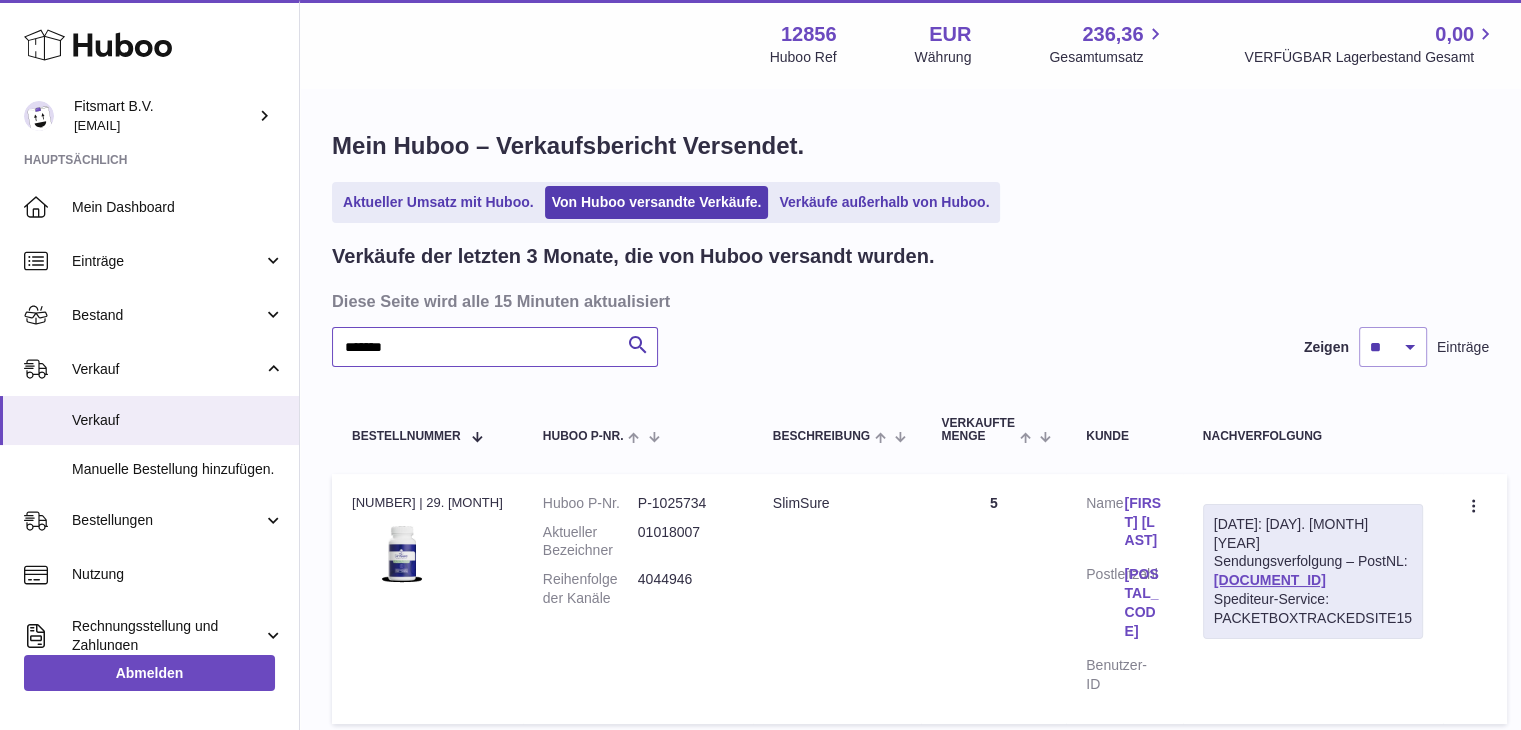 click on "*******" at bounding box center [495, 347] 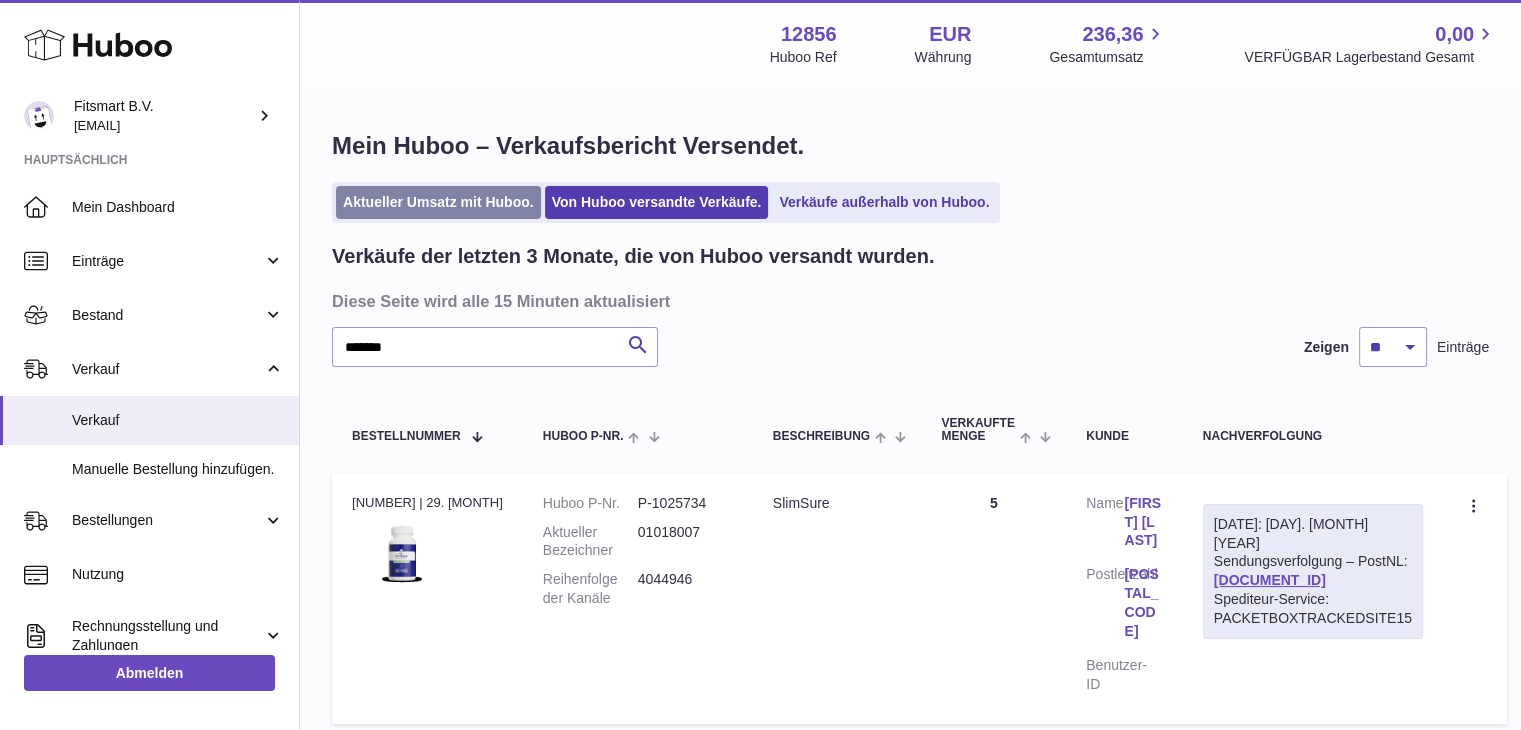 click on "Aktueller Umsatz mit Huboo." at bounding box center (438, 202) 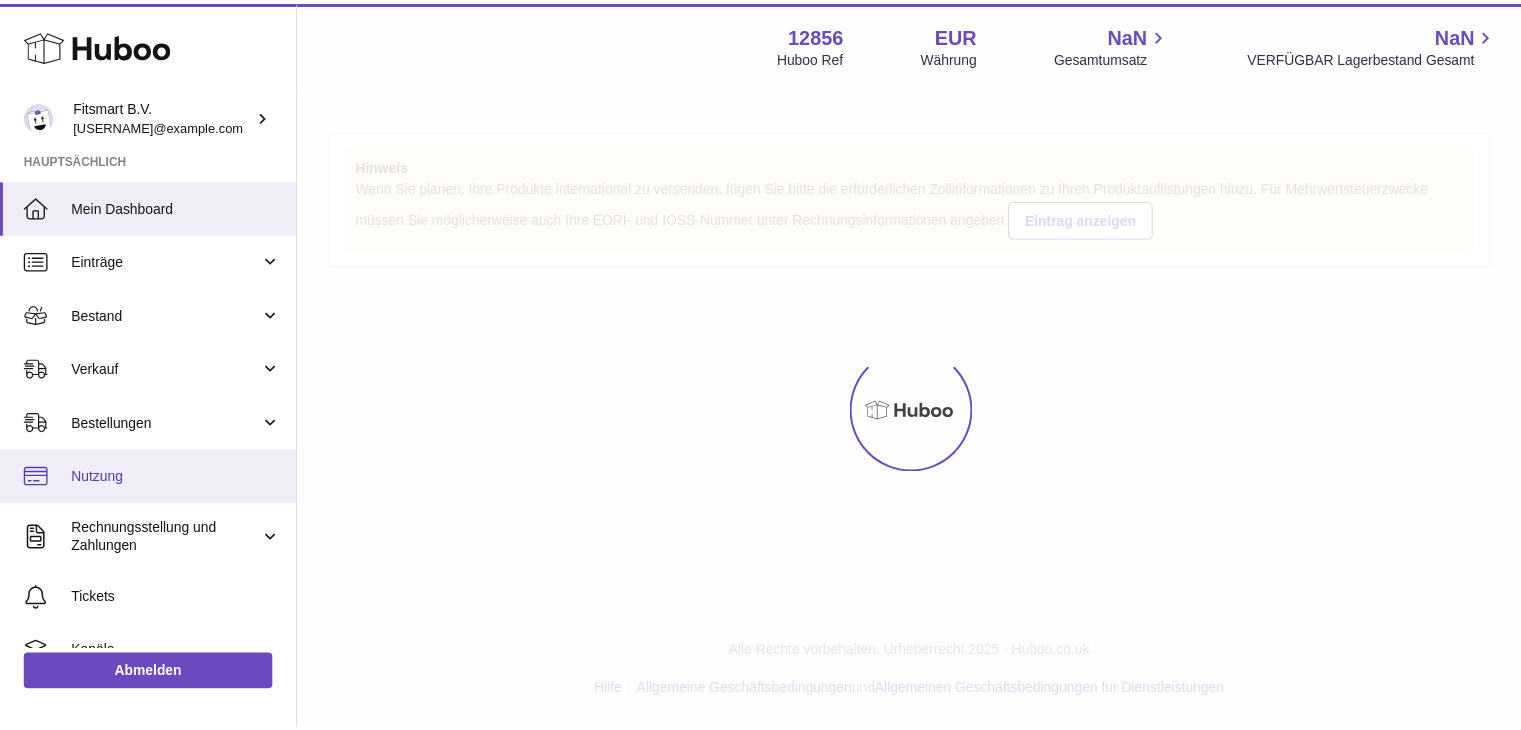 scroll, scrollTop: 0, scrollLeft: 0, axis: both 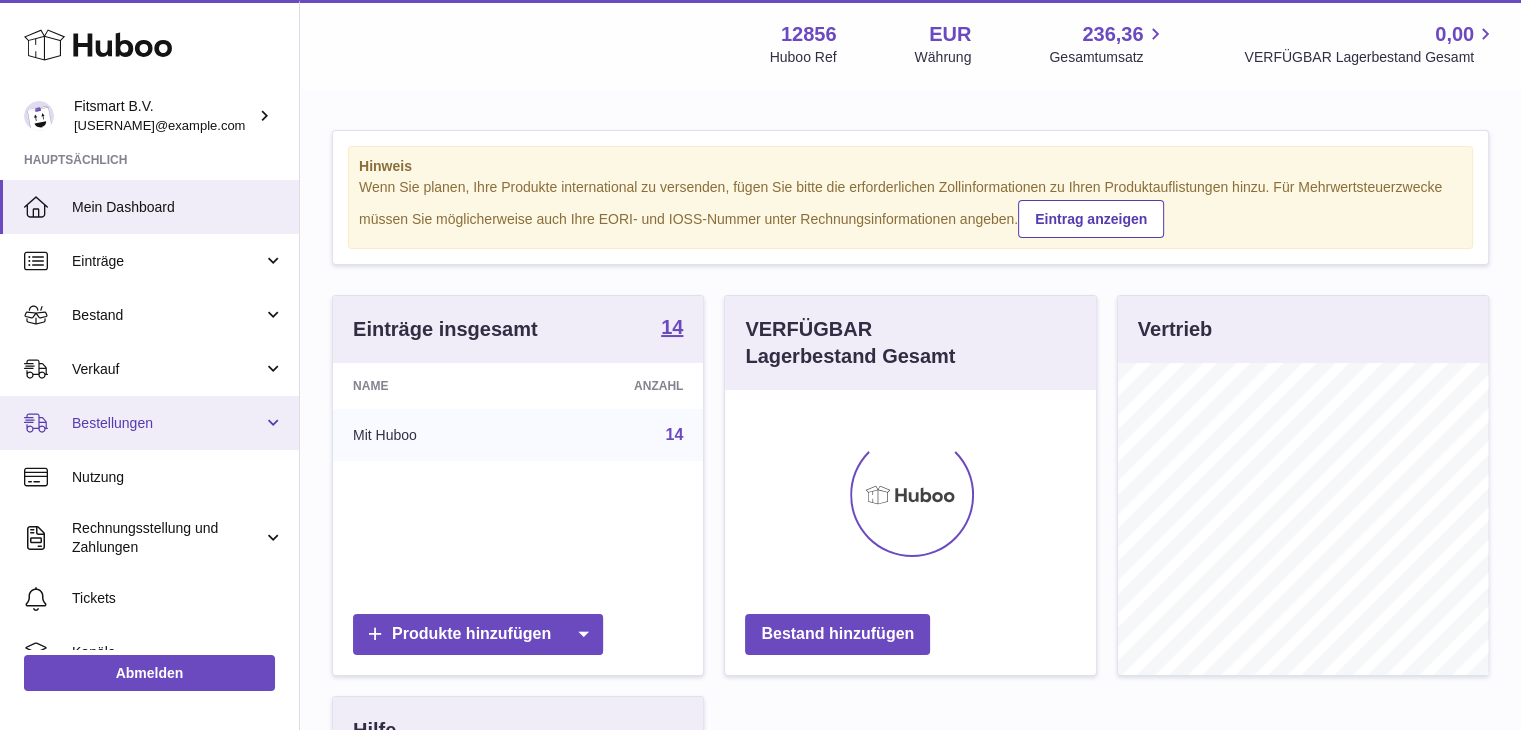 click on "Bestellungen" at bounding box center (167, 423) 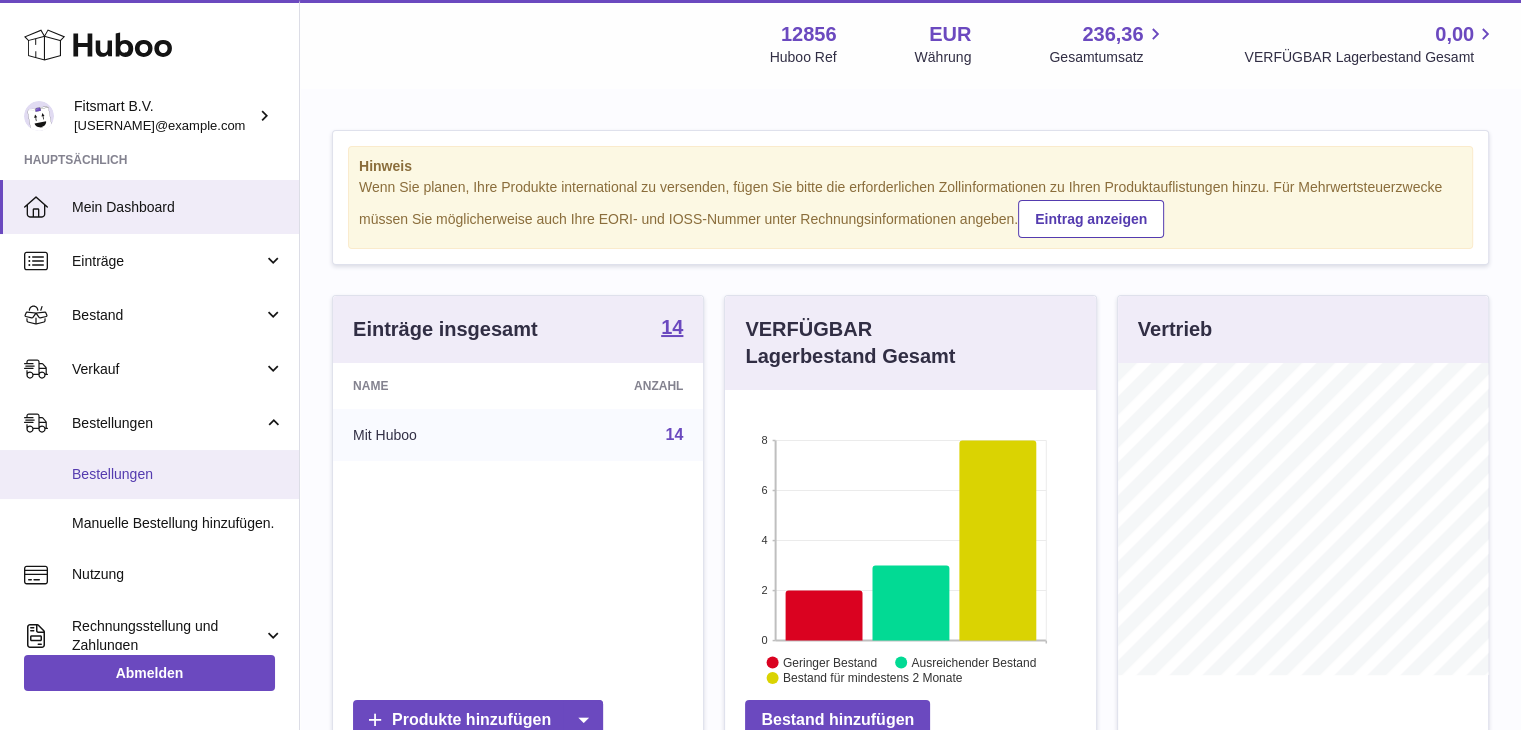 click on "Bestellungen" at bounding box center (178, 474) 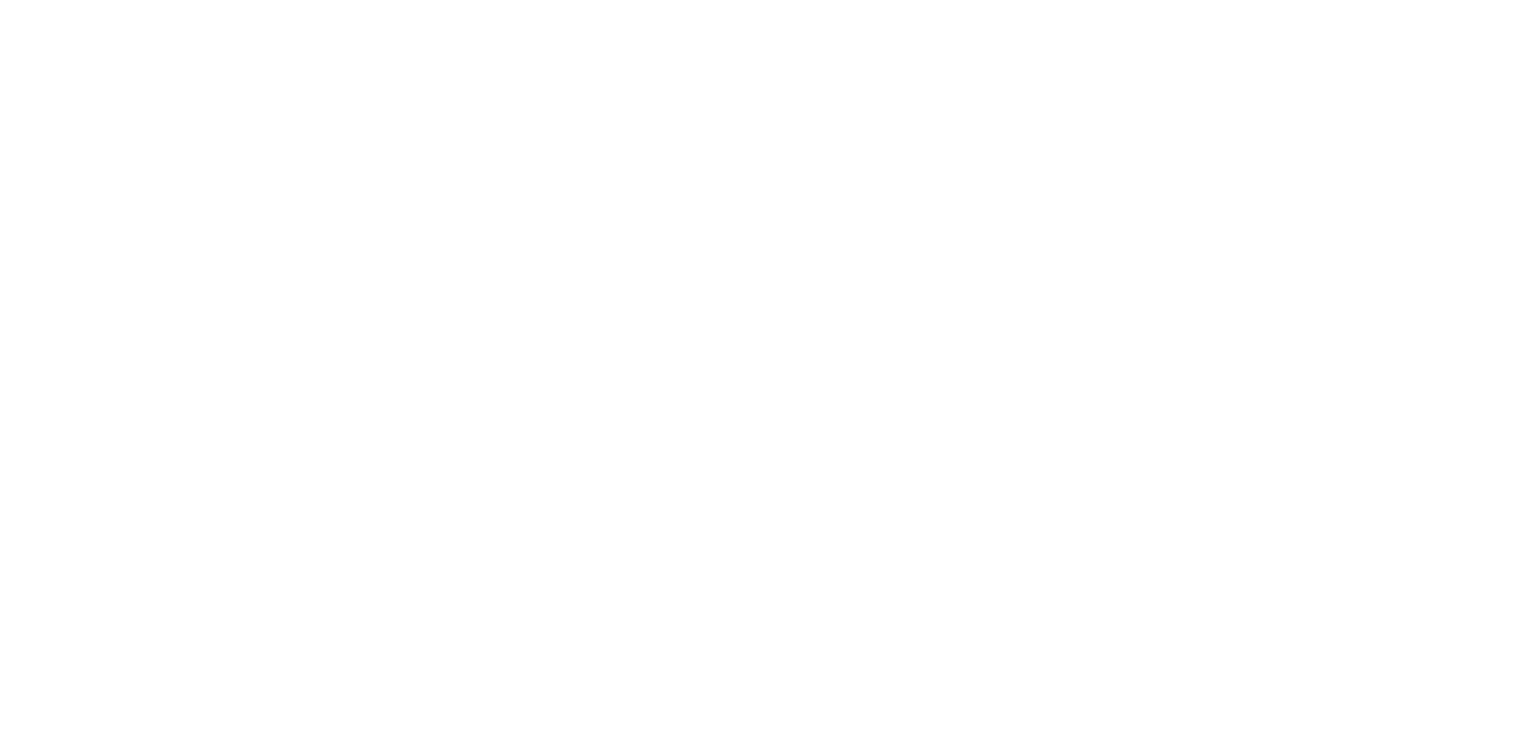 scroll, scrollTop: 0, scrollLeft: 0, axis: both 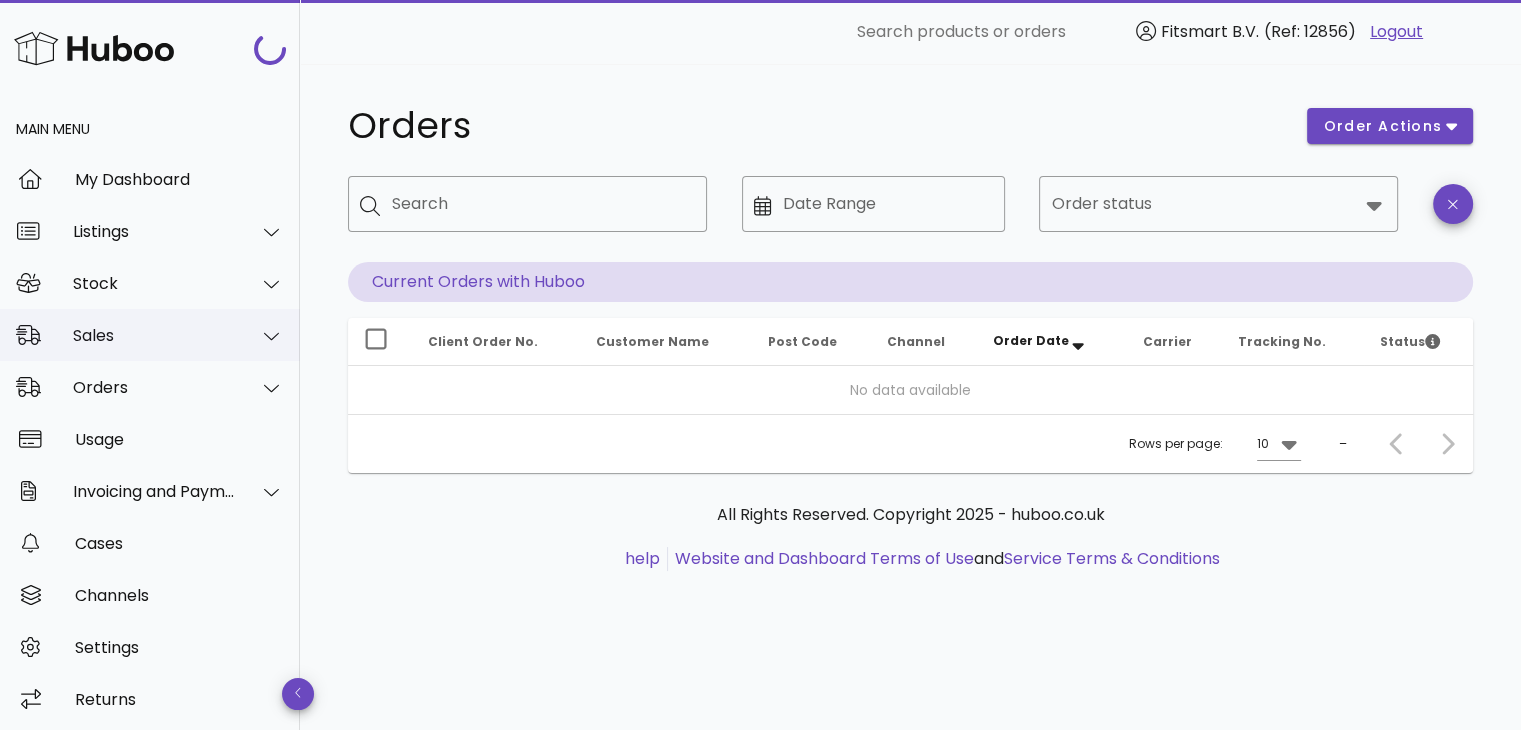 click on "Sales" at bounding box center (150, 335) 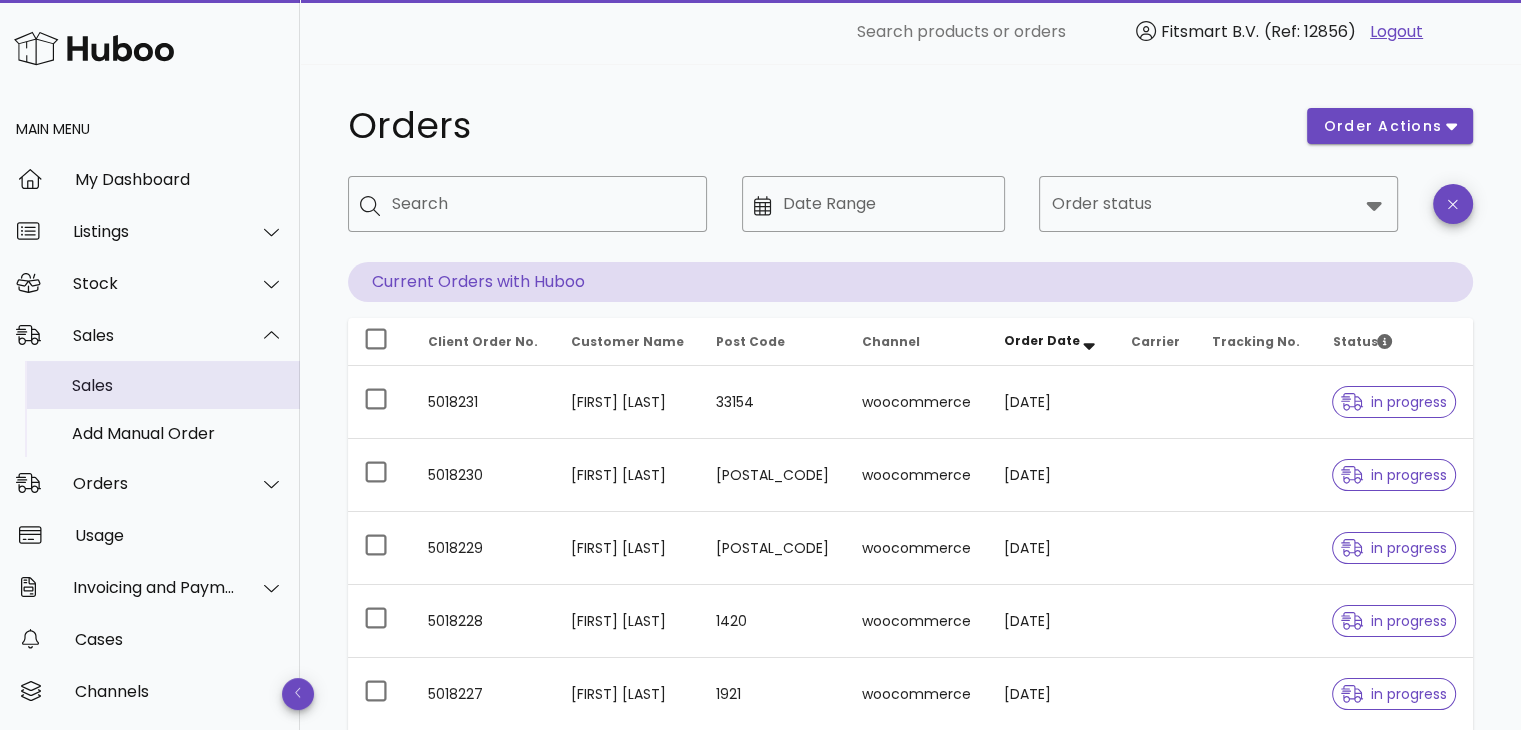 click on "Sales" at bounding box center (178, 385) 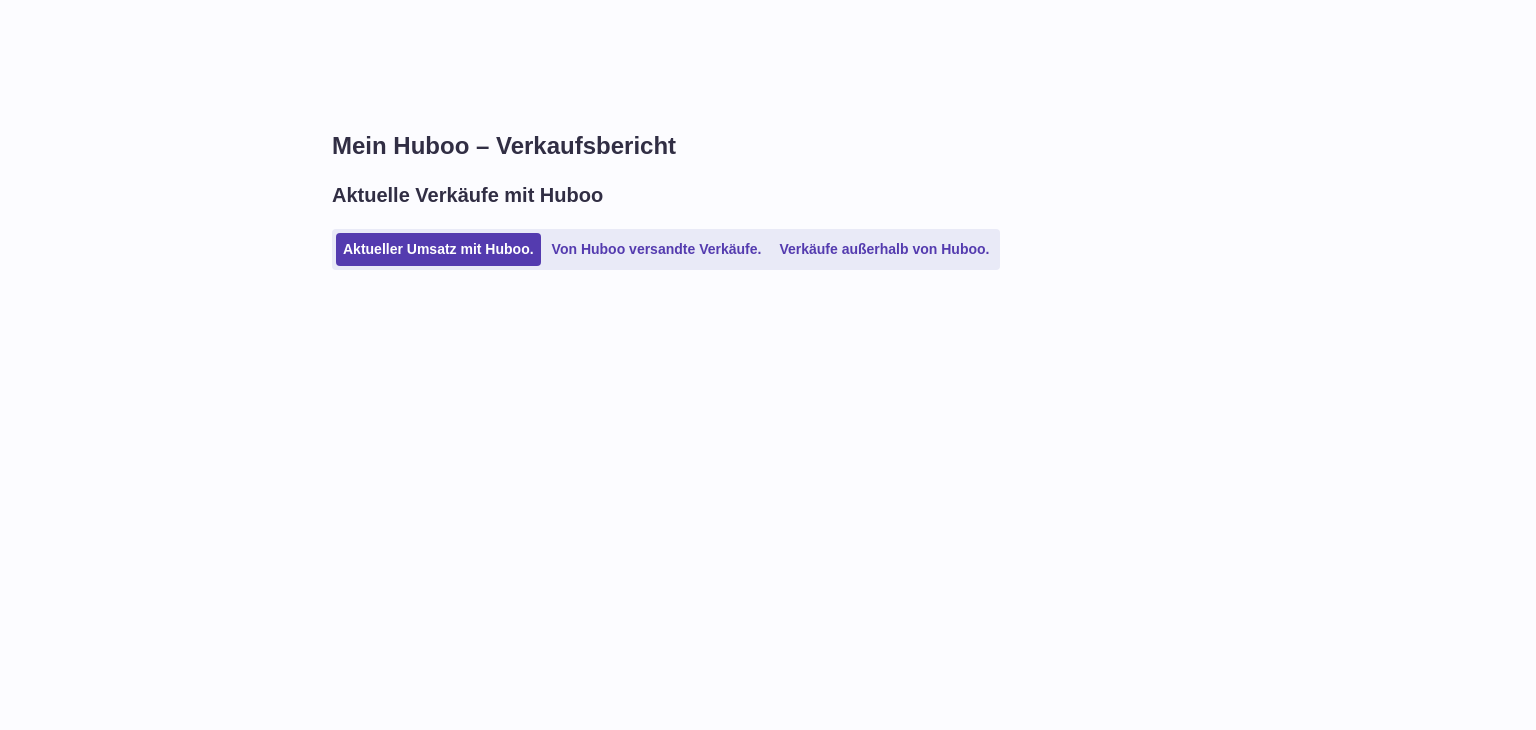 scroll, scrollTop: 0, scrollLeft: 0, axis: both 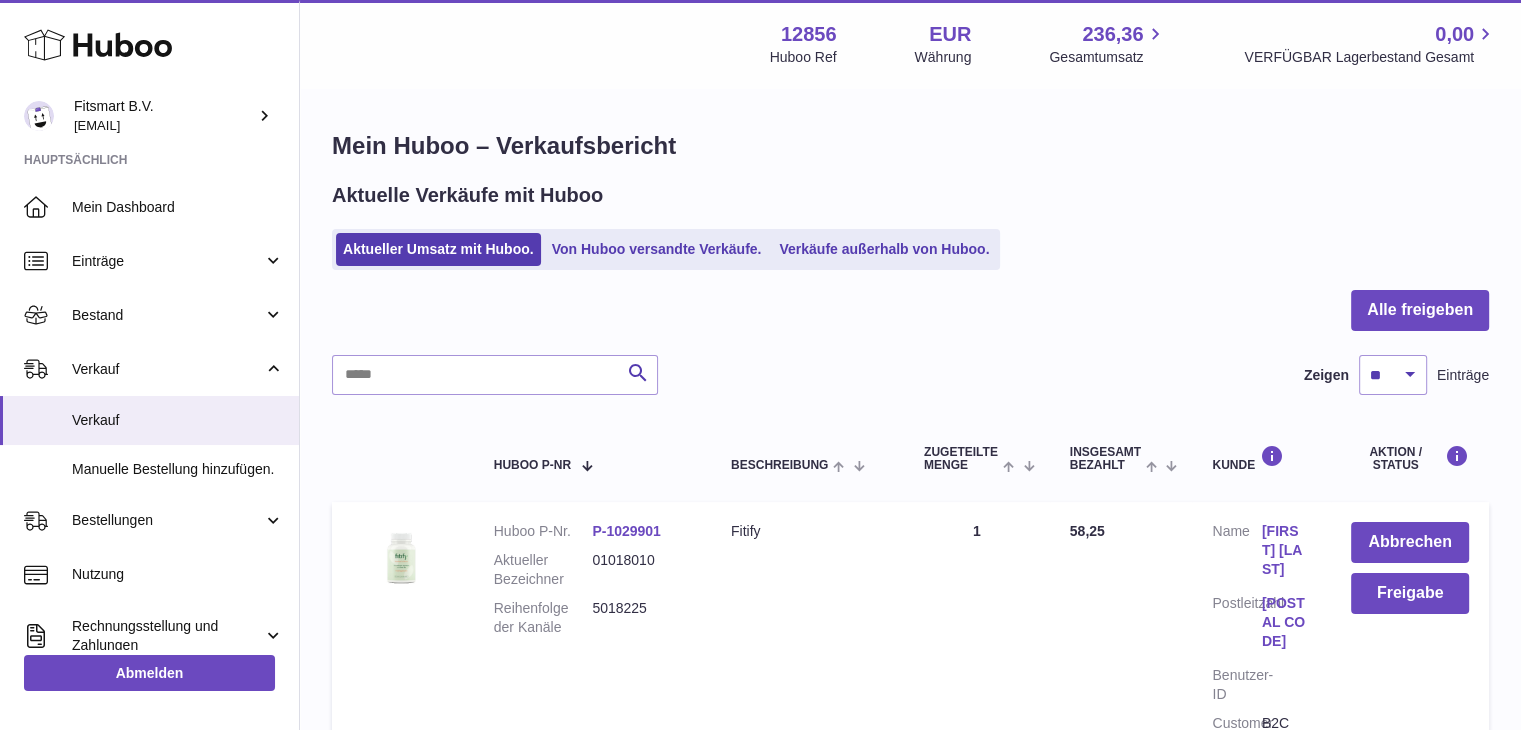 click on "Mein Huboo – Verkaufsbericht   Aktuelle Verkäufe mit Huboo
Aktueller Umsatz mit Huboo.
Von Huboo versandte Verkäufe.
Verkäufe außerhalb von Huboo.
Alle freigeben
Suche
Zeigen
** ** ** ***
Einträge
Huboo P-Nr       Beschreibung       ZUGETEILTE Menge       Insgesamt bezahlt
Kunde
Aktion / Status
Huboo P-Nr.
P-1029901
Aktueller Bezeichner   01018010
Reihenfolge der Kanäle
5018225     Beschreibung   Fitify     Verkaufte Menge
1
Insgesamt bezahlt   58,25   Kunde  Name   [FIRST] [LAST]    Postleitzahl   [POSTAL CODE]   Benutzer-ID       B2C" at bounding box center [910, 1635] 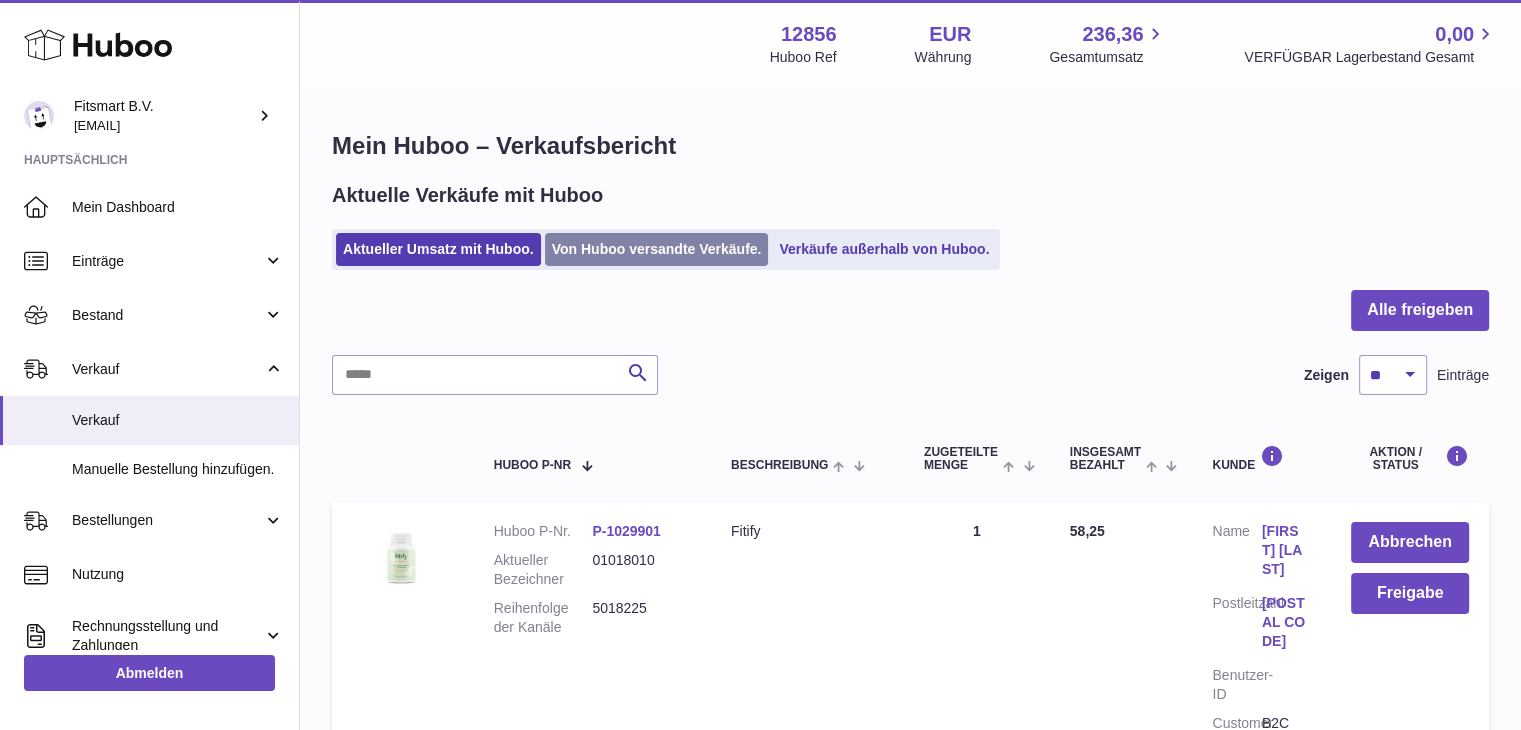 click on "Von Huboo versandte Verkäufe." at bounding box center [657, 249] 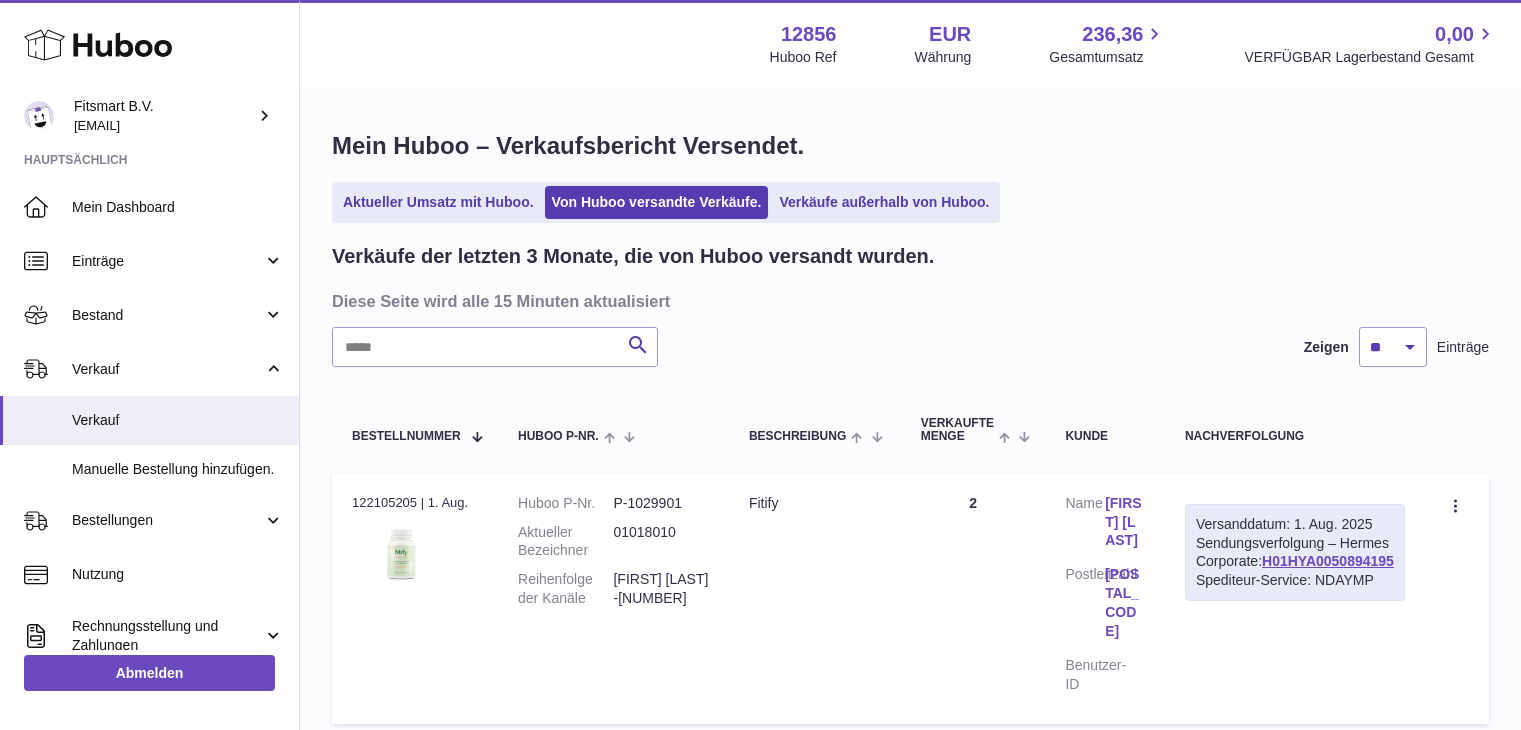 scroll, scrollTop: 0, scrollLeft: 0, axis: both 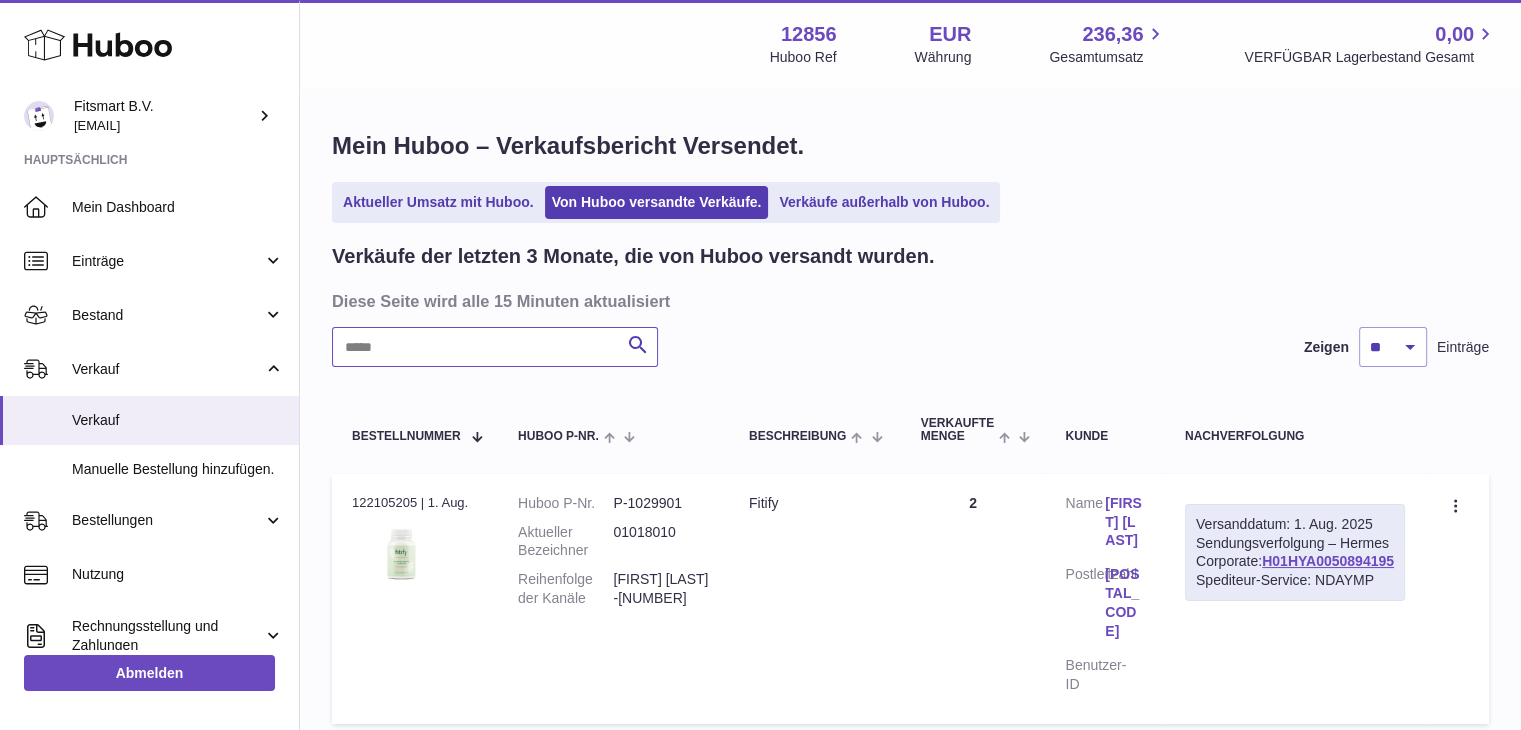 click at bounding box center (495, 347) 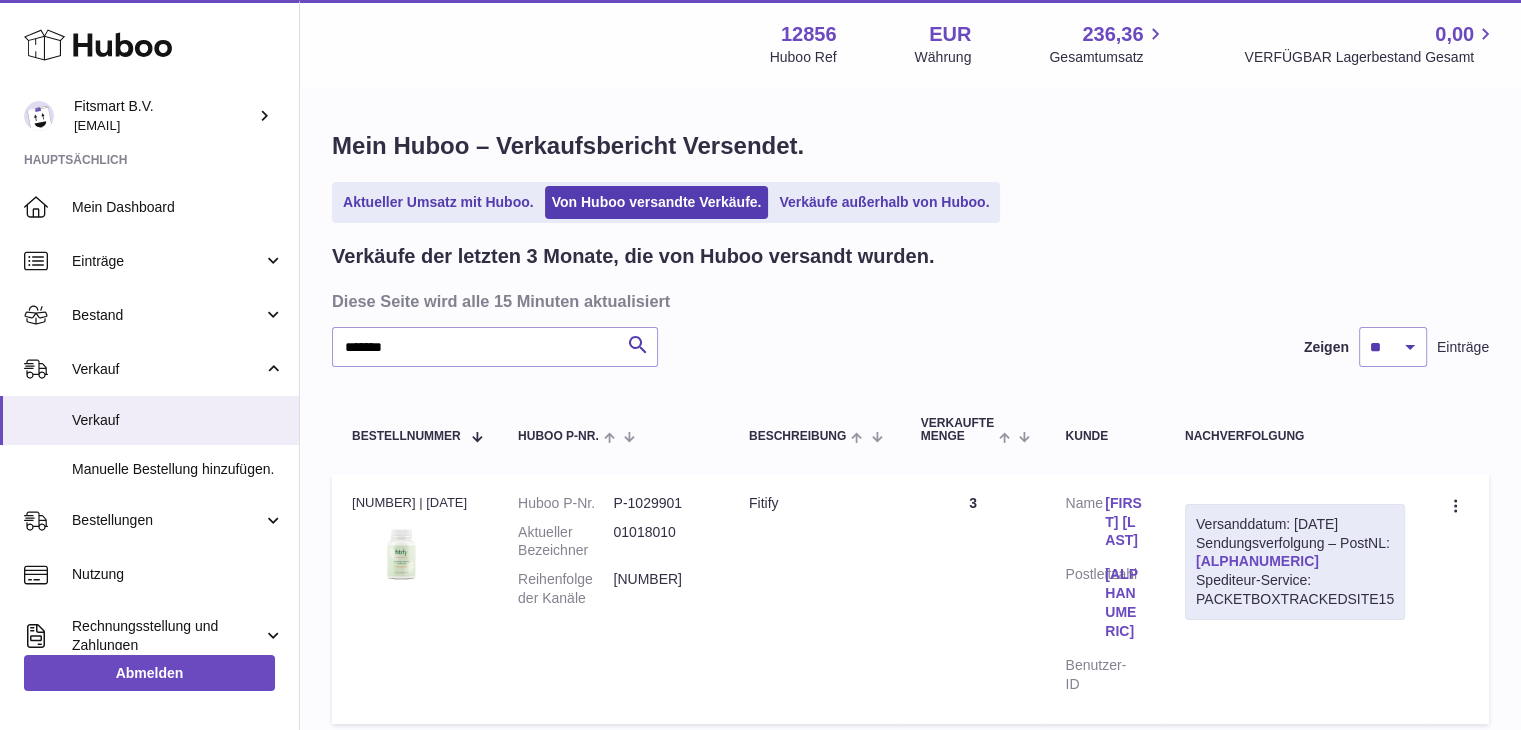click on "[ALPHANUMERIC]" at bounding box center (1257, 561) 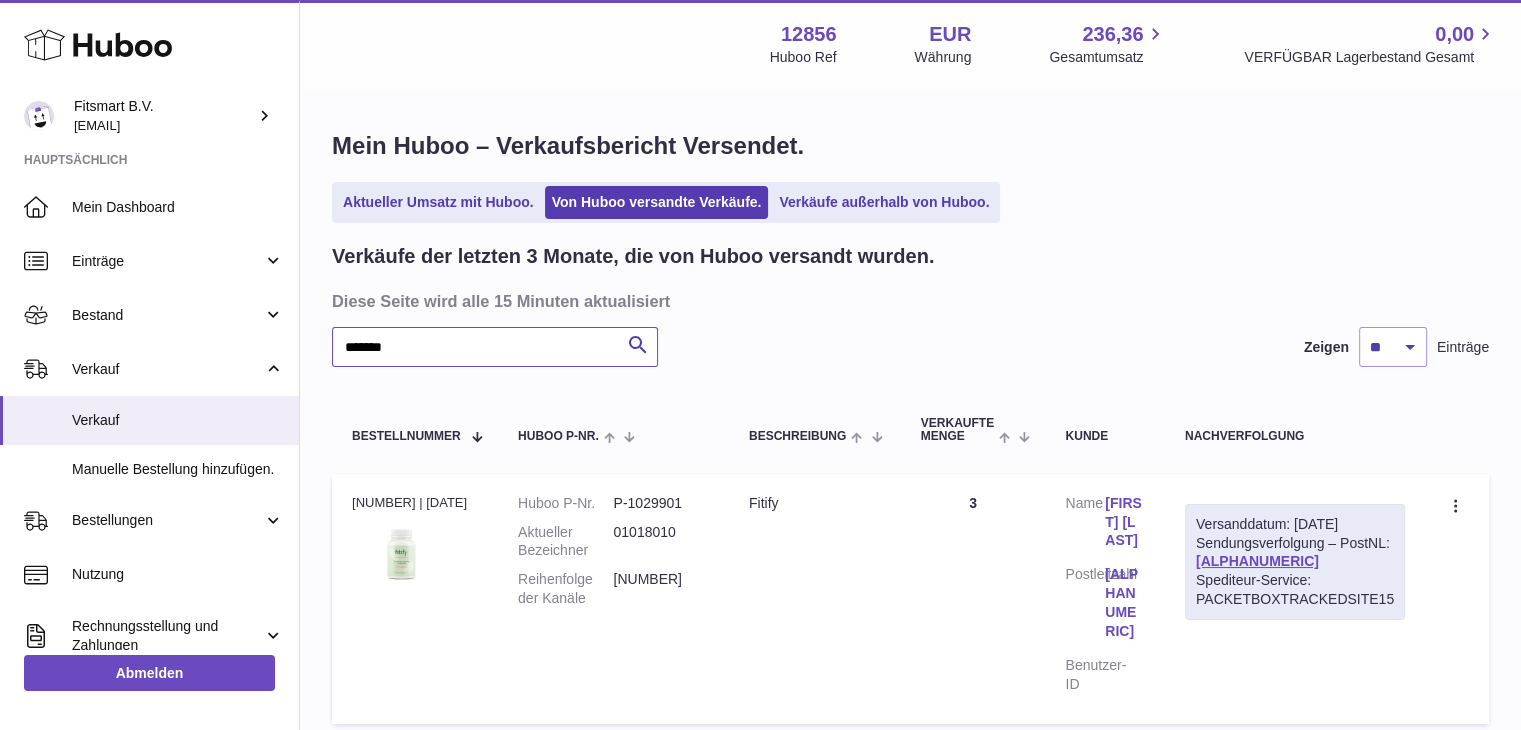 click on "*******" at bounding box center (495, 347) 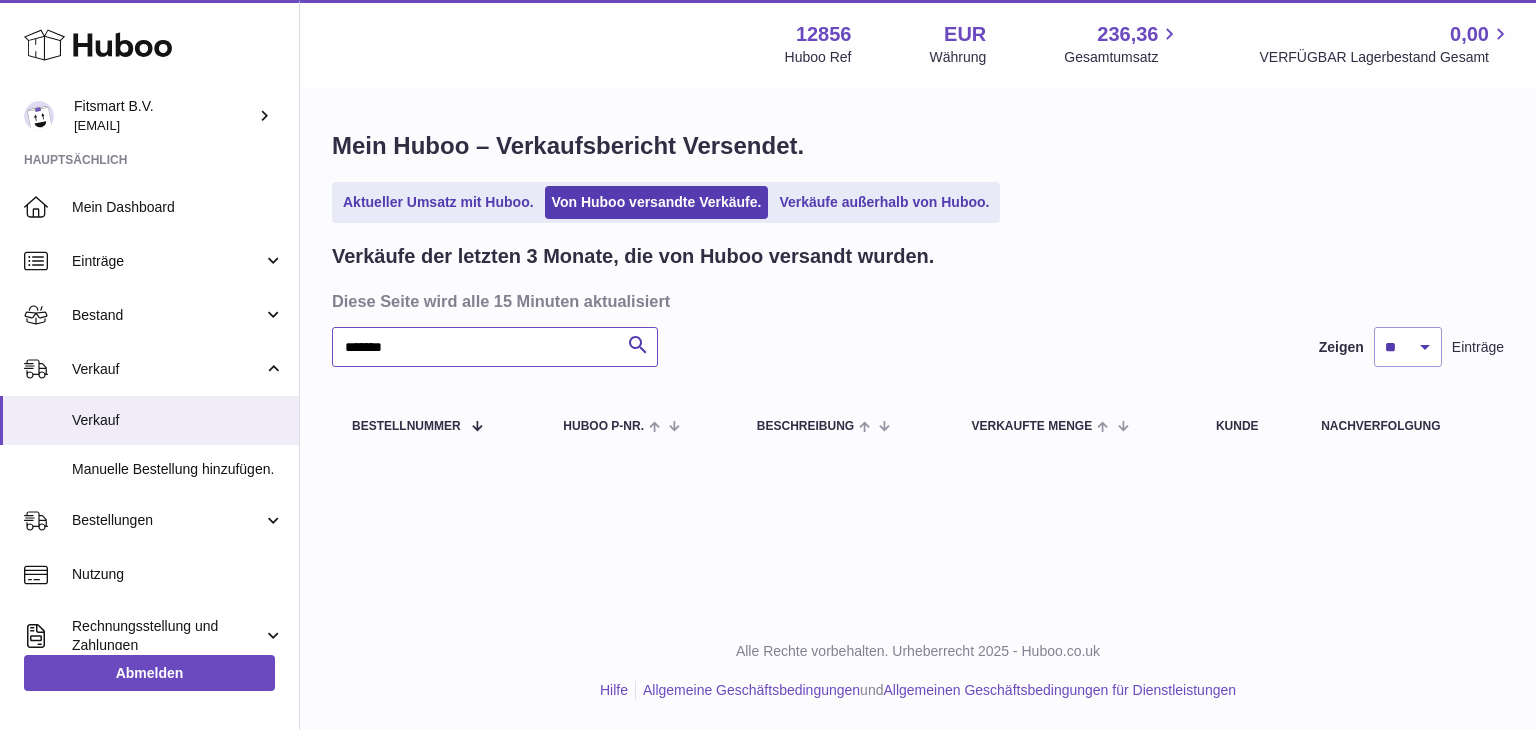 type on "*******" 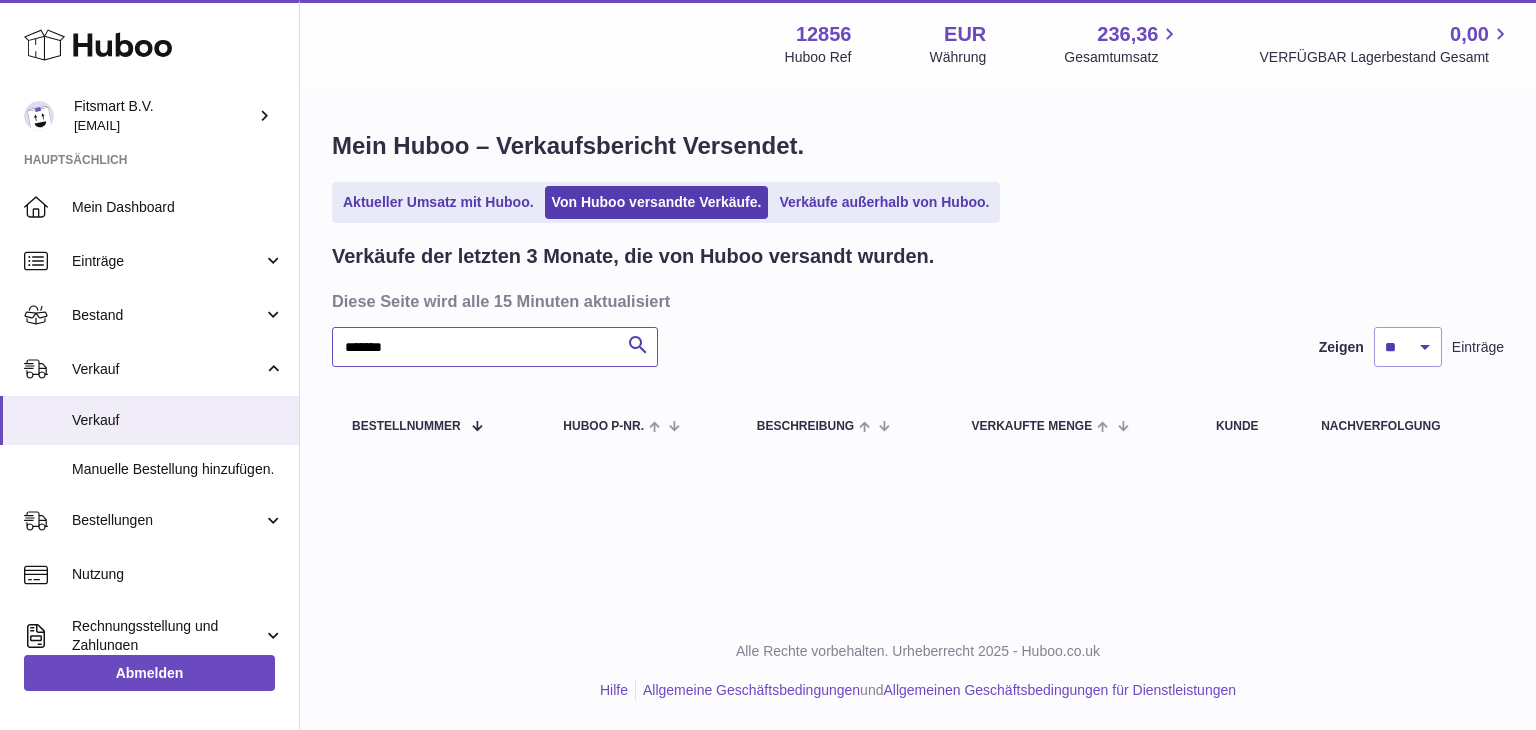 click on "*******" at bounding box center [495, 347] 